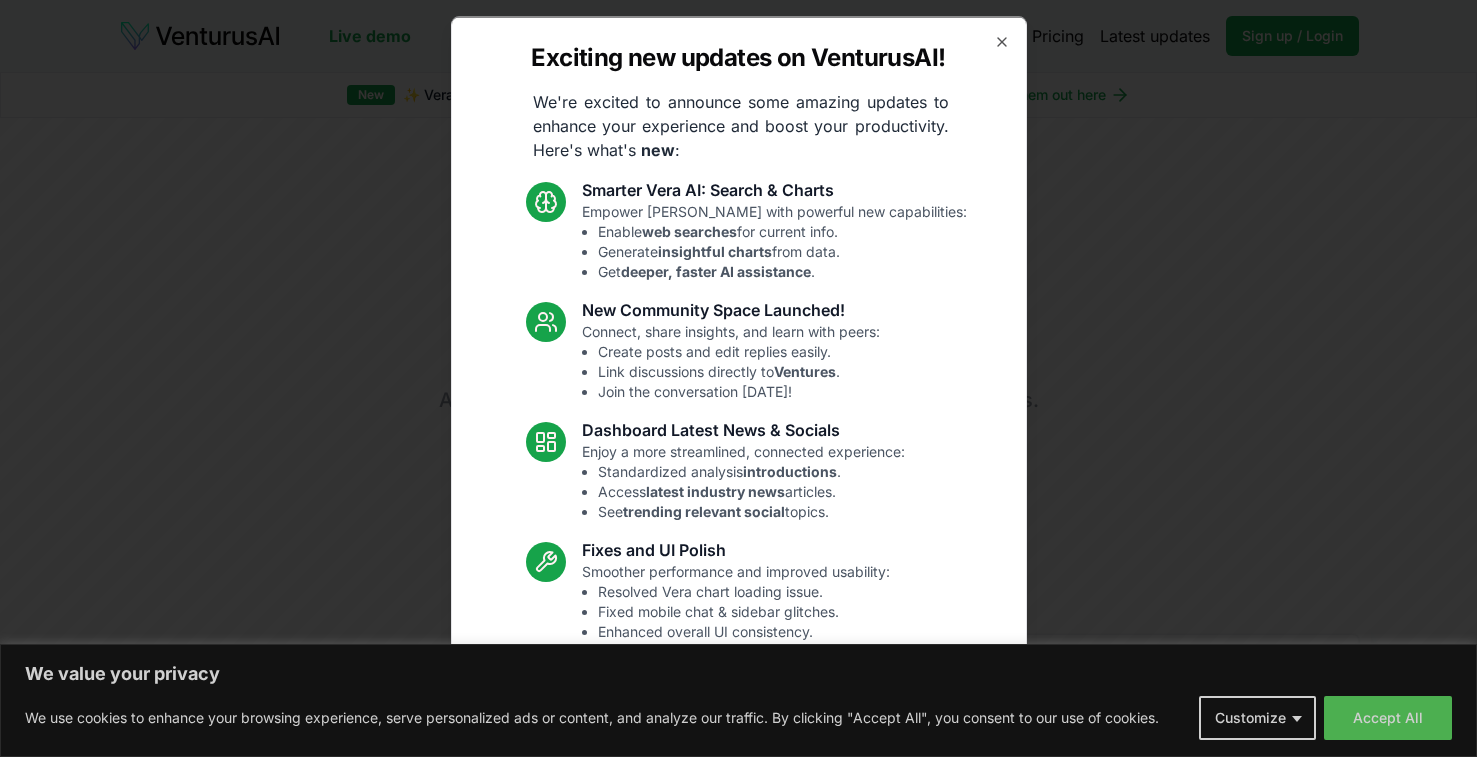 scroll, scrollTop: 0, scrollLeft: 0, axis: both 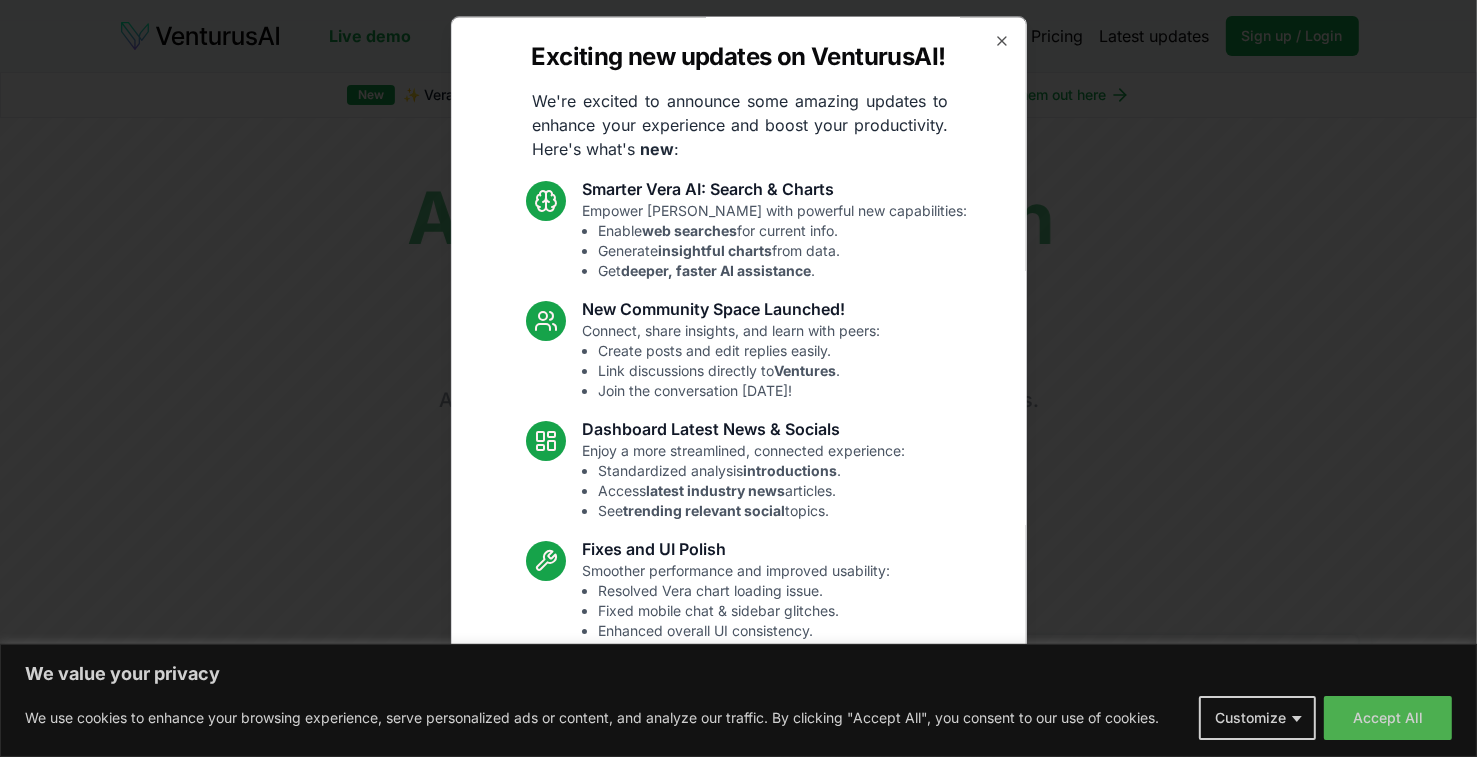 drag, startPoint x: 0, startPoint y: 0, endPoint x: 1110, endPoint y: 454, distance: 1199.2565 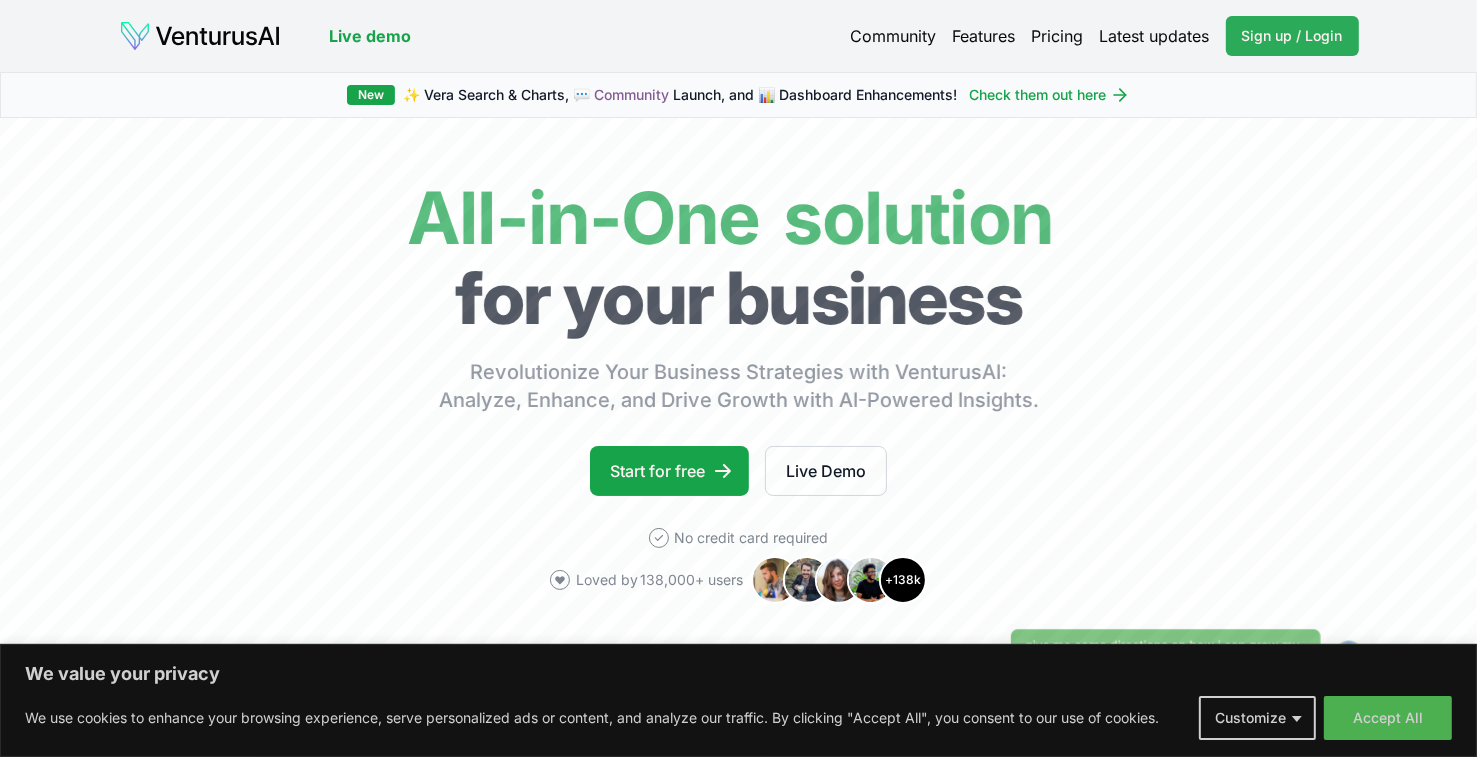 click on "Sign up / Login" at bounding box center (1292, 36) 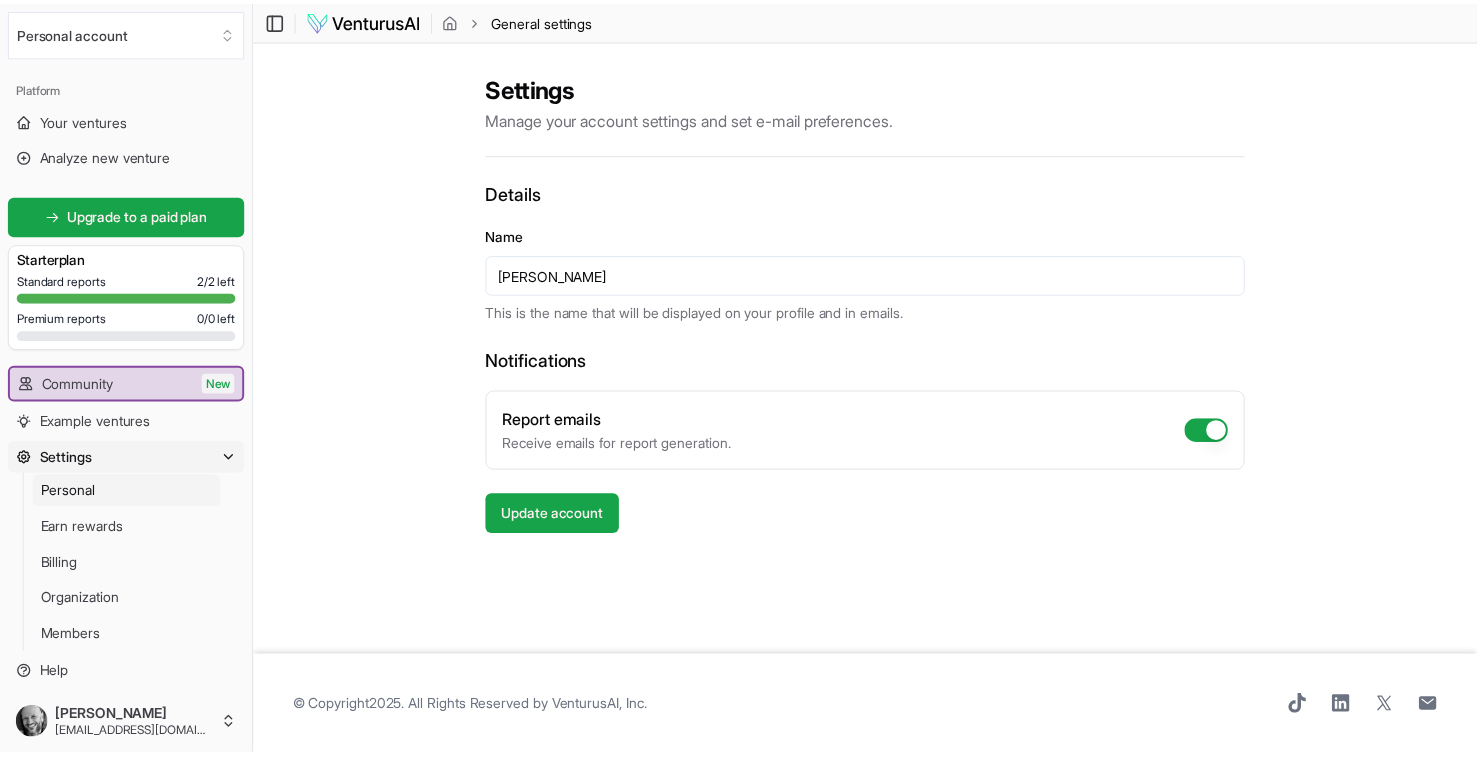 scroll, scrollTop: 0, scrollLeft: 0, axis: both 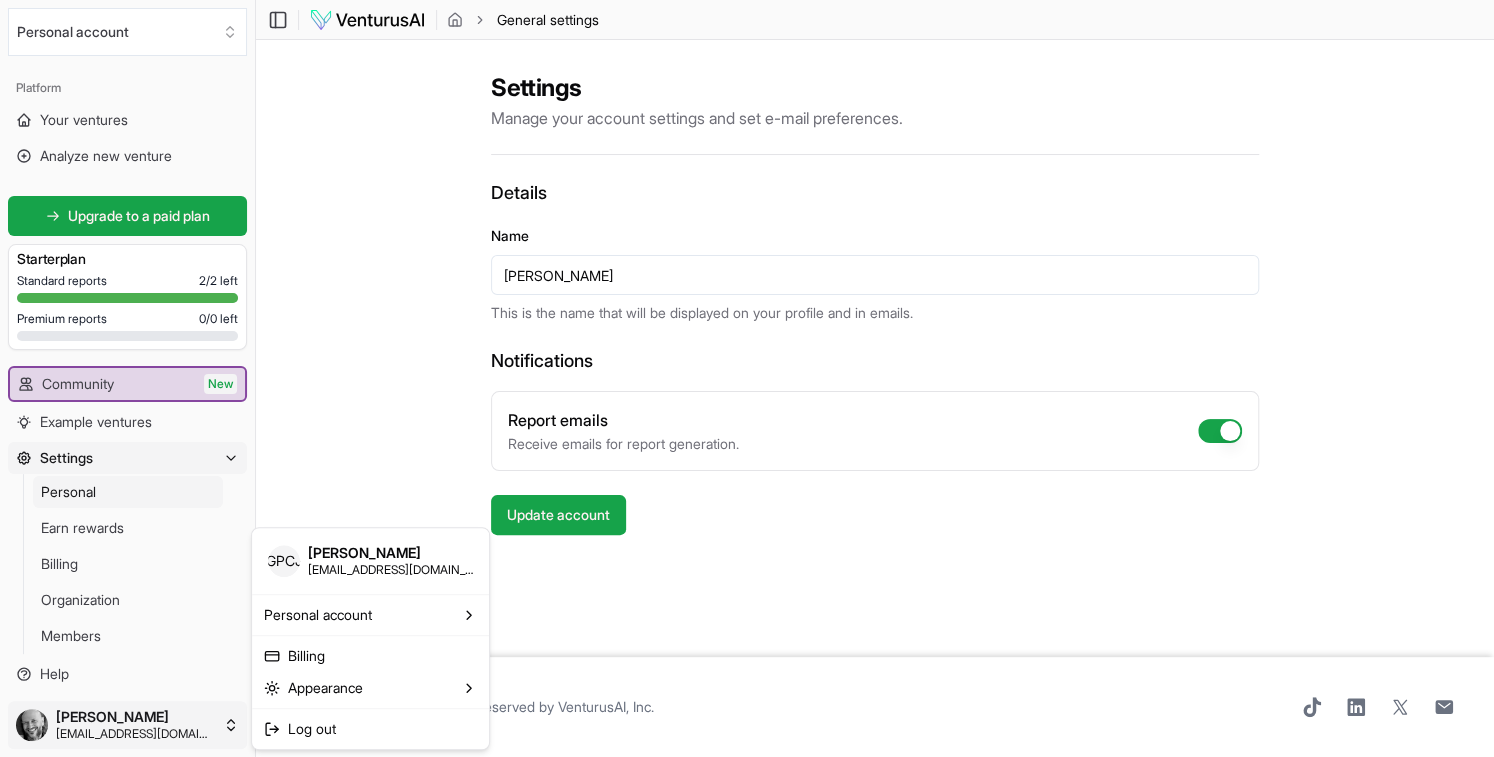 click on "We value your privacy We use cookies to enhance your browsing experience, serve personalized ads or content, and analyze our traffic. By clicking "Accept All", you consent to our use of cookies. Customize    Accept All Customize Consent Preferences   We use cookies to help you navigate efficiently and perform certain functions. You will find detailed information about all cookies under each consent category below. The cookies that are categorized as "Necessary" are stored on your browser as they are essential for enabling the basic functionalities of the site. ...  Show more Necessary Always Active Necessary cookies are required to enable the basic features of this site, such as providing secure log-in or adjusting your consent preferences. These cookies do not store any personally identifiable data. Cookie cookieyes-consent Duration 1 year Description Cookie __cf_bm Duration 1 hour Description This cookie, set by Cloudflare, is used to support Cloudflare Bot Management.  Cookie _cfuvid Duration session lidc" at bounding box center (747, 378) 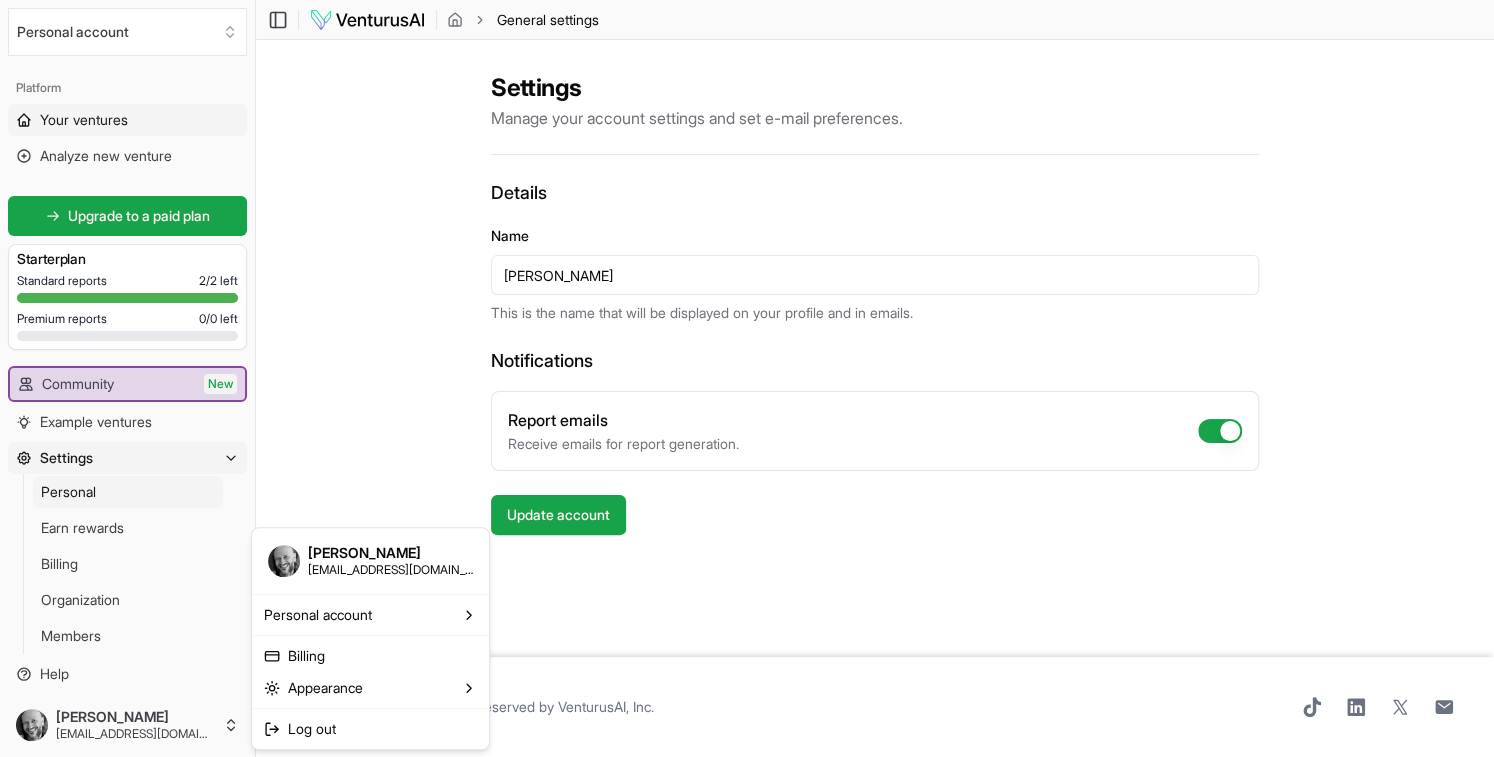 click on "We value your privacy We use cookies to enhance your browsing experience, serve personalized ads or content, and analyze our traffic. By clicking "Accept All", you consent to our use of cookies. Customize    Accept All Customize Consent Preferences   We use cookies to help you navigate efficiently and perform certain functions. You will find detailed information about all cookies under each consent category below. The cookies that are categorized as "Necessary" are stored on your browser as they are essential for enabling the basic functionalities of the site. ...  Show more Necessary Always Active Necessary cookies are required to enable the basic features of this site, such as providing secure log-in or adjusting your consent preferences. These cookies do not store any personally identifiable data. Cookie cookieyes-consent Duration 1 year Description Cookie __cf_bm Duration 1 hour Description This cookie, set by Cloudflare, is used to support Cloudflare Bot Management.  Cookie _cfuvid Duration session lidc" at bounding box center [747, 378] 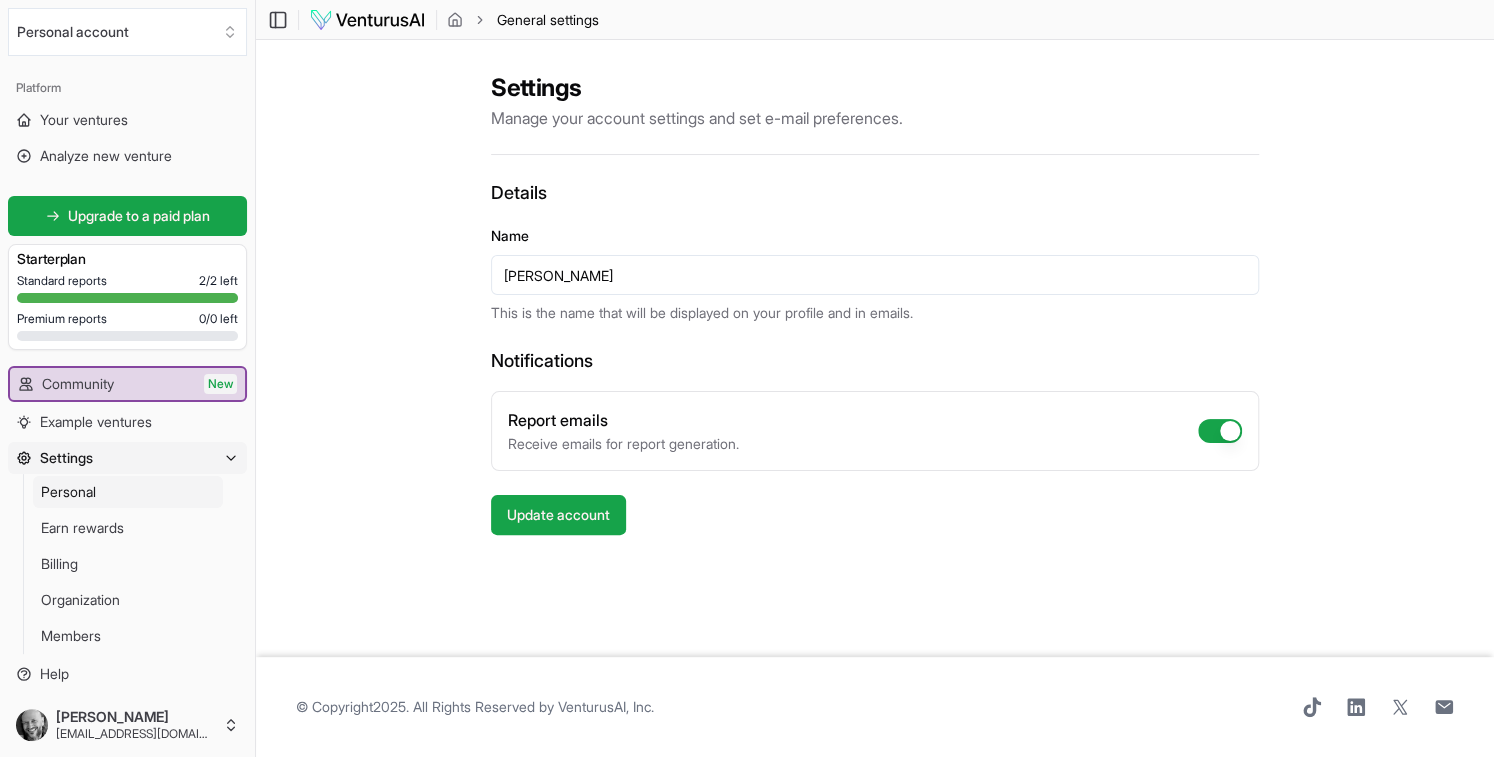 click on "Settings" at bounding box center [66, 458] 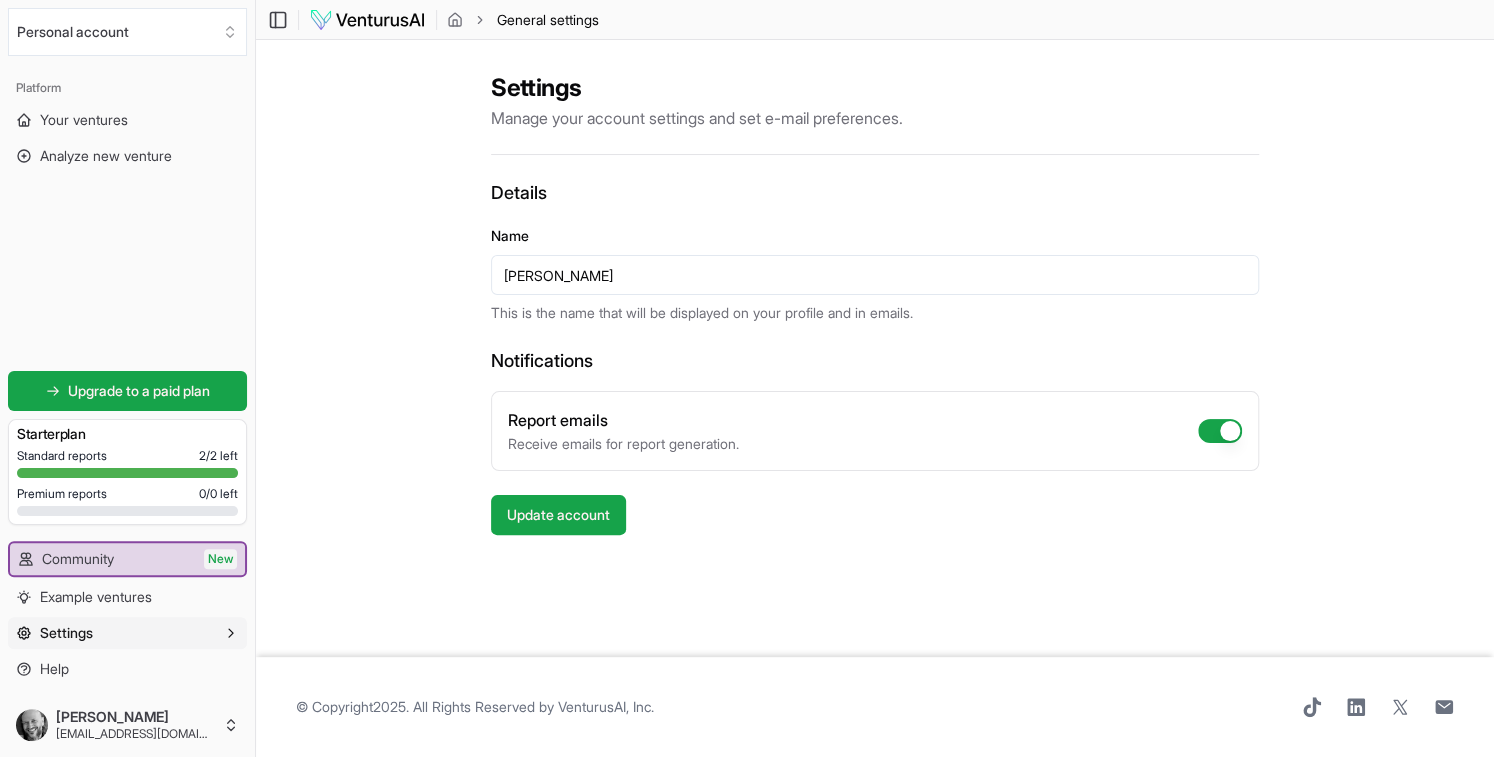 click on "Settings" at bounding box center [66, 633] 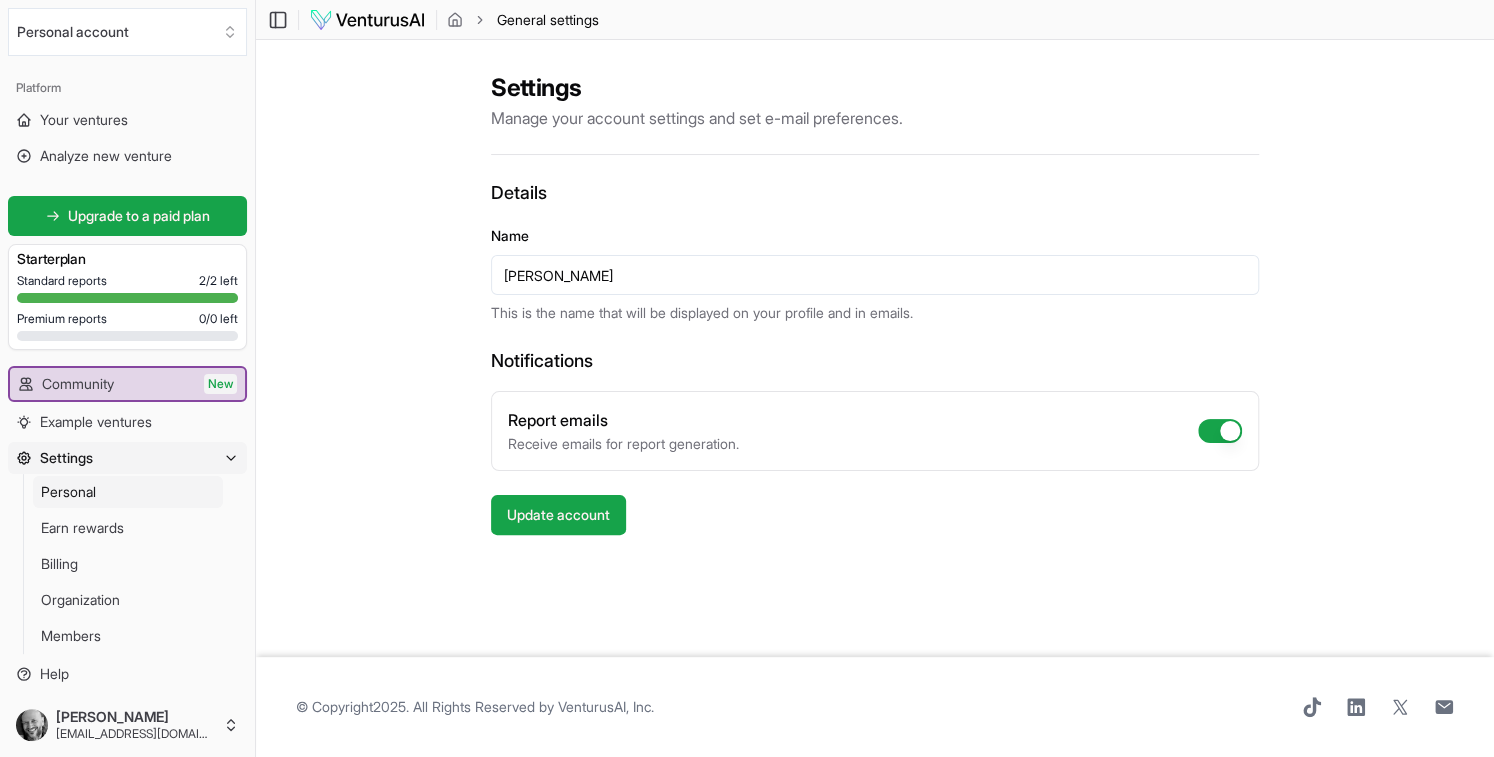 click on "Personal" at bounding box center (68, 492) 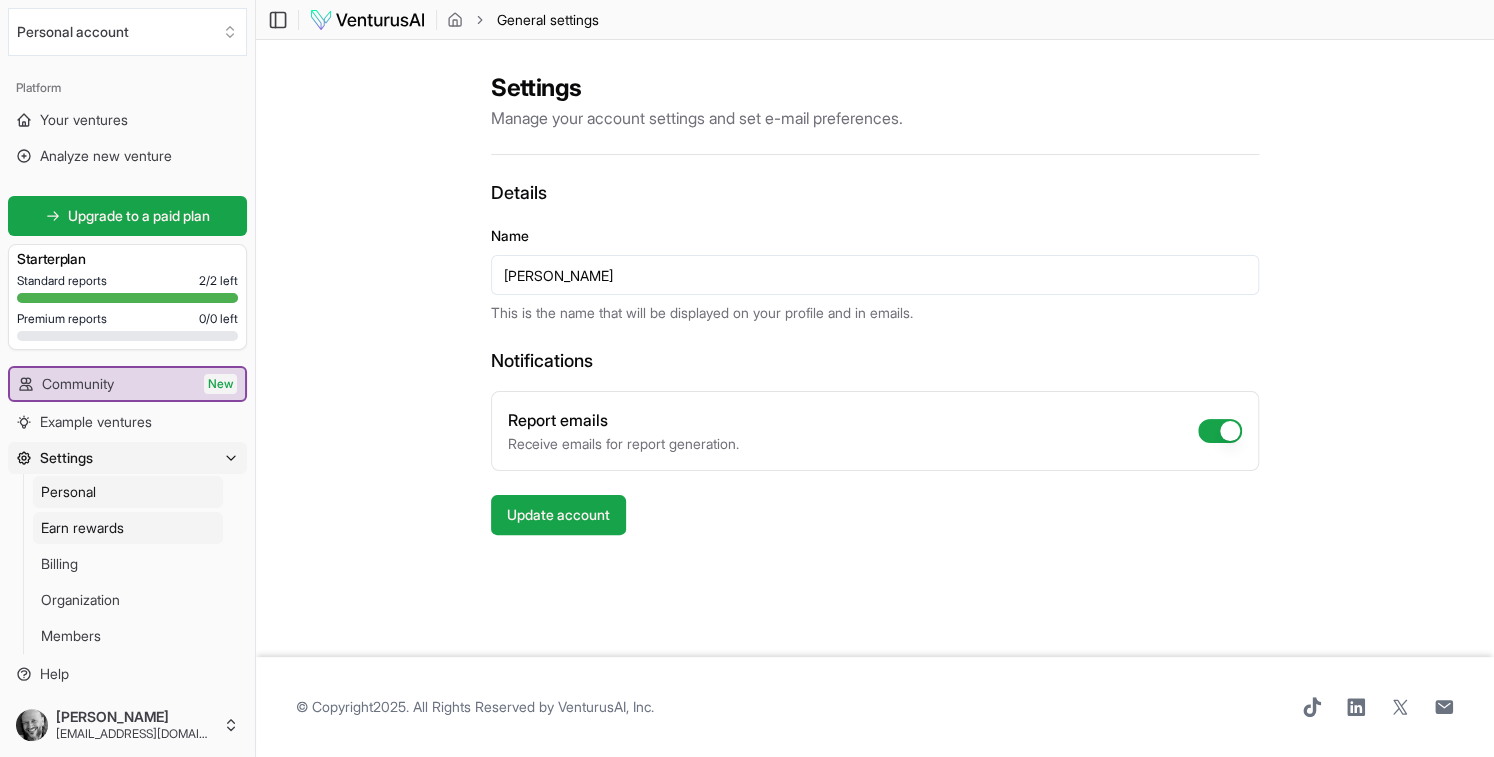click on "Earn rewards" at bounding box center [82, 528] 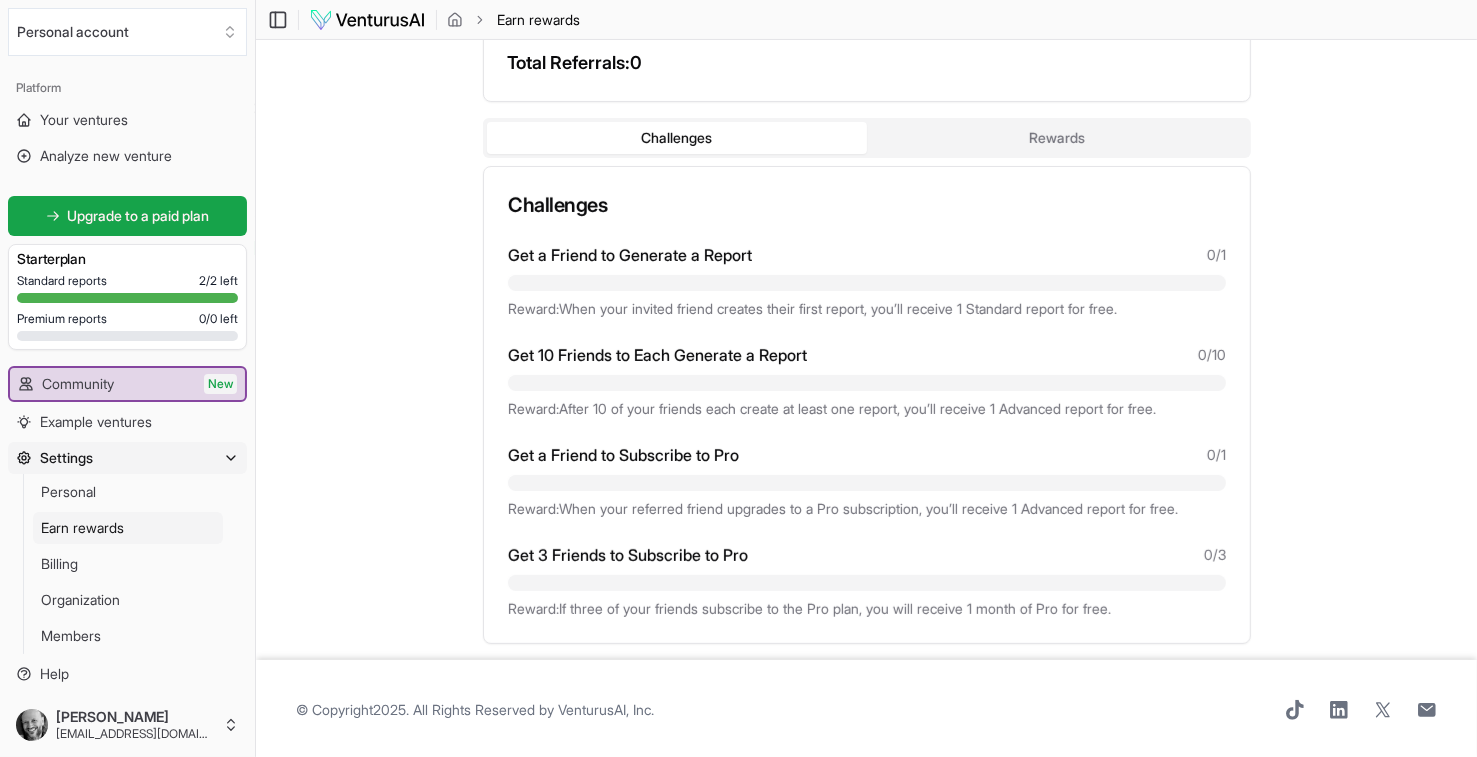 scroll, scrollTop: 307, scrollLeft: 0, axis: vertical 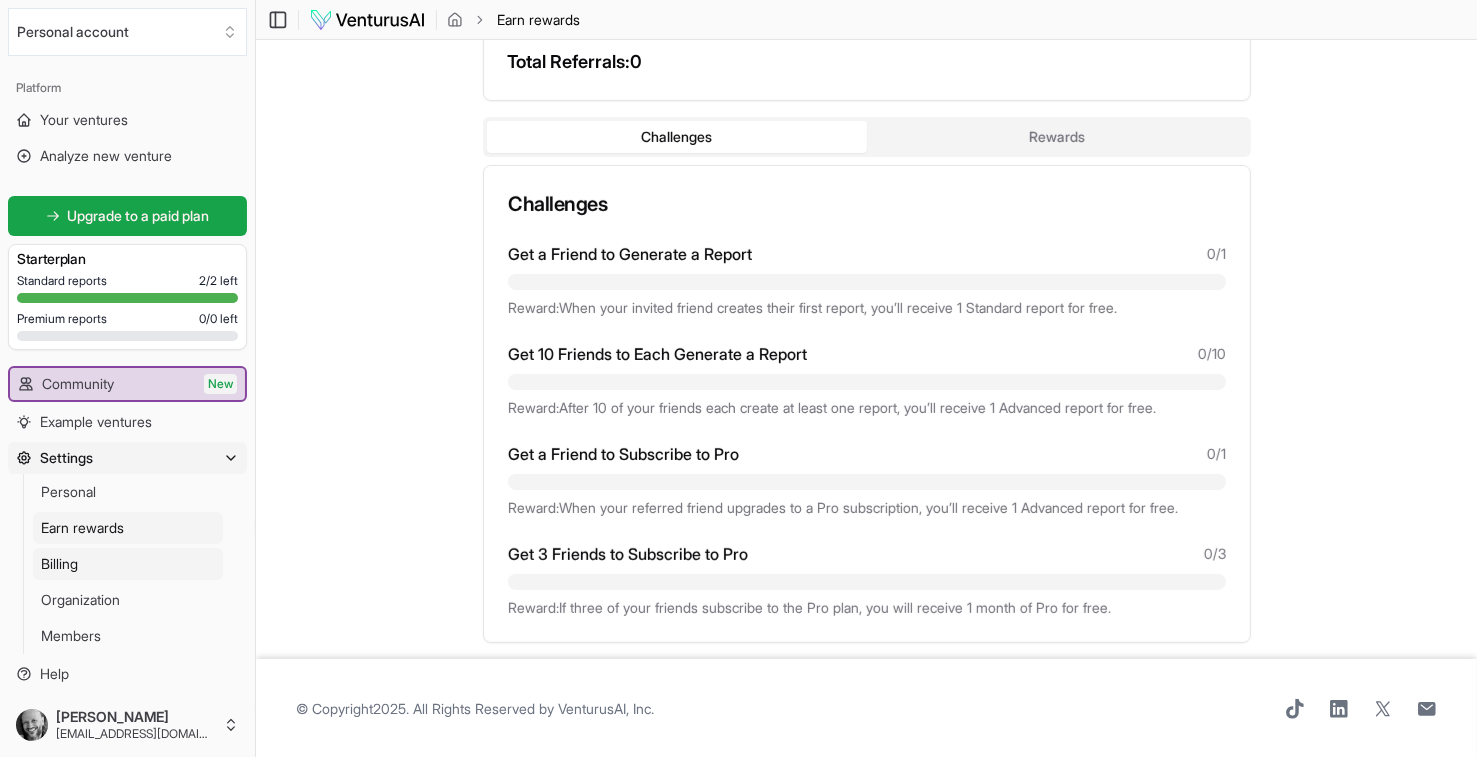 click on "Billing" at bounding box center [59, 564] 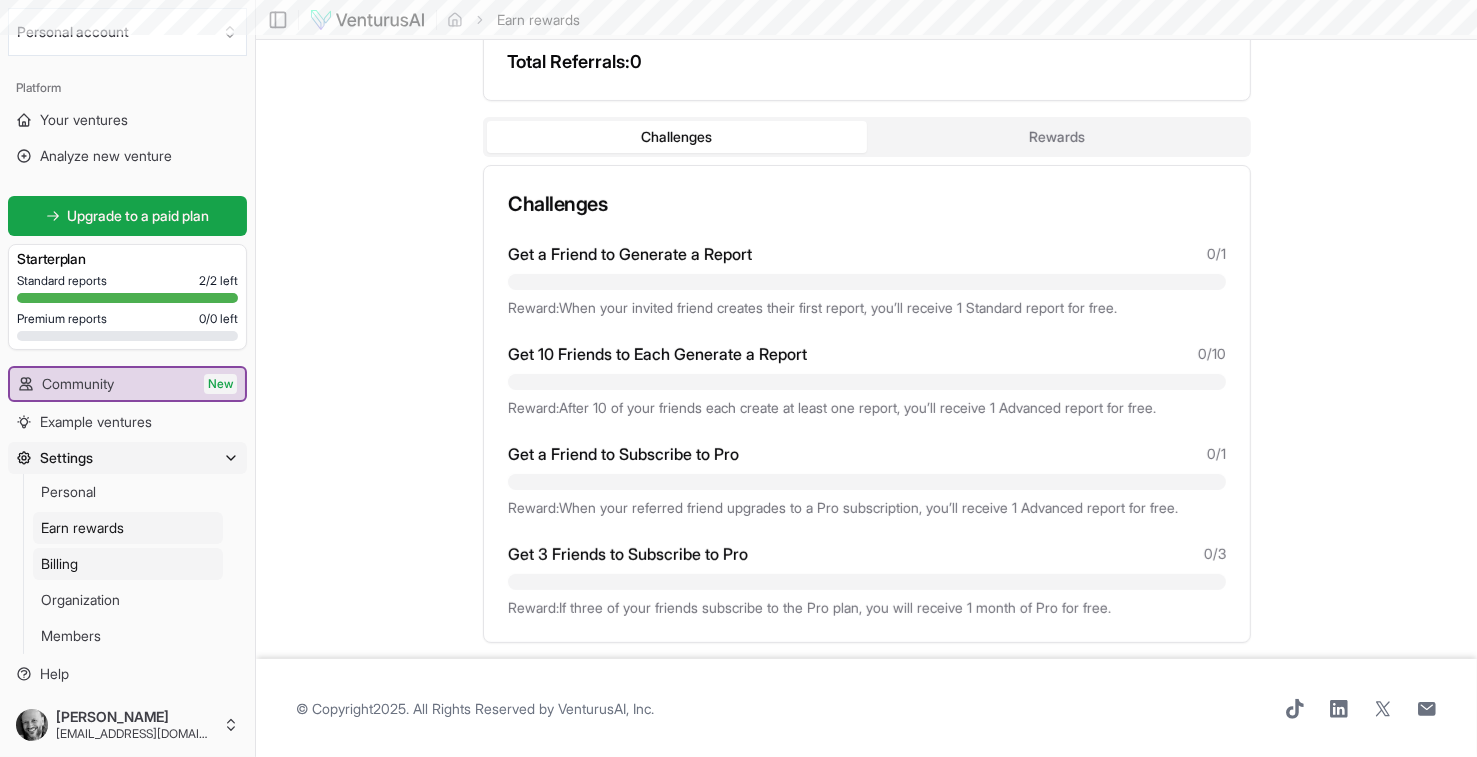 scroll, scrollTop: 0, scrollLeft: 0, axis: both 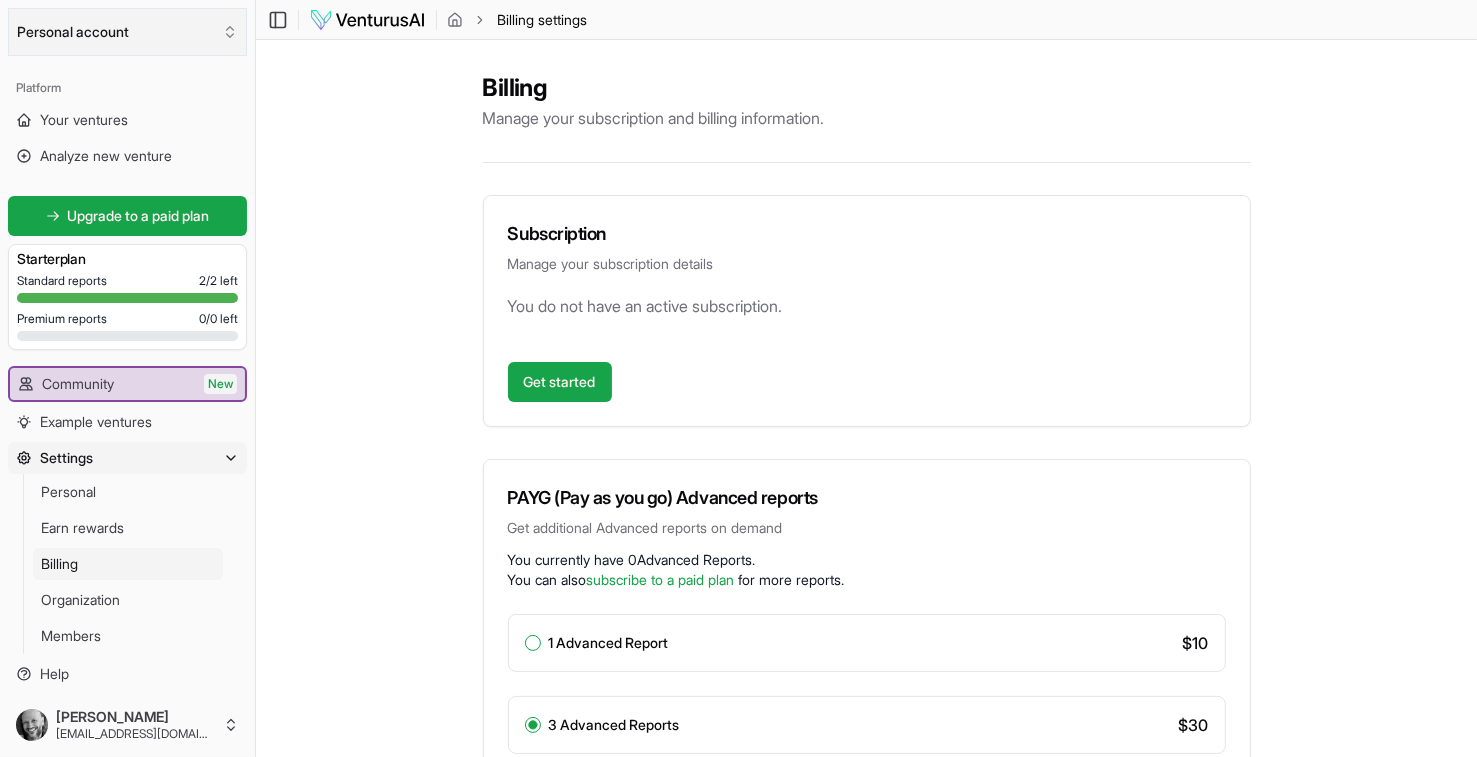 click on "Personal account" at bounding box center [127, 32] 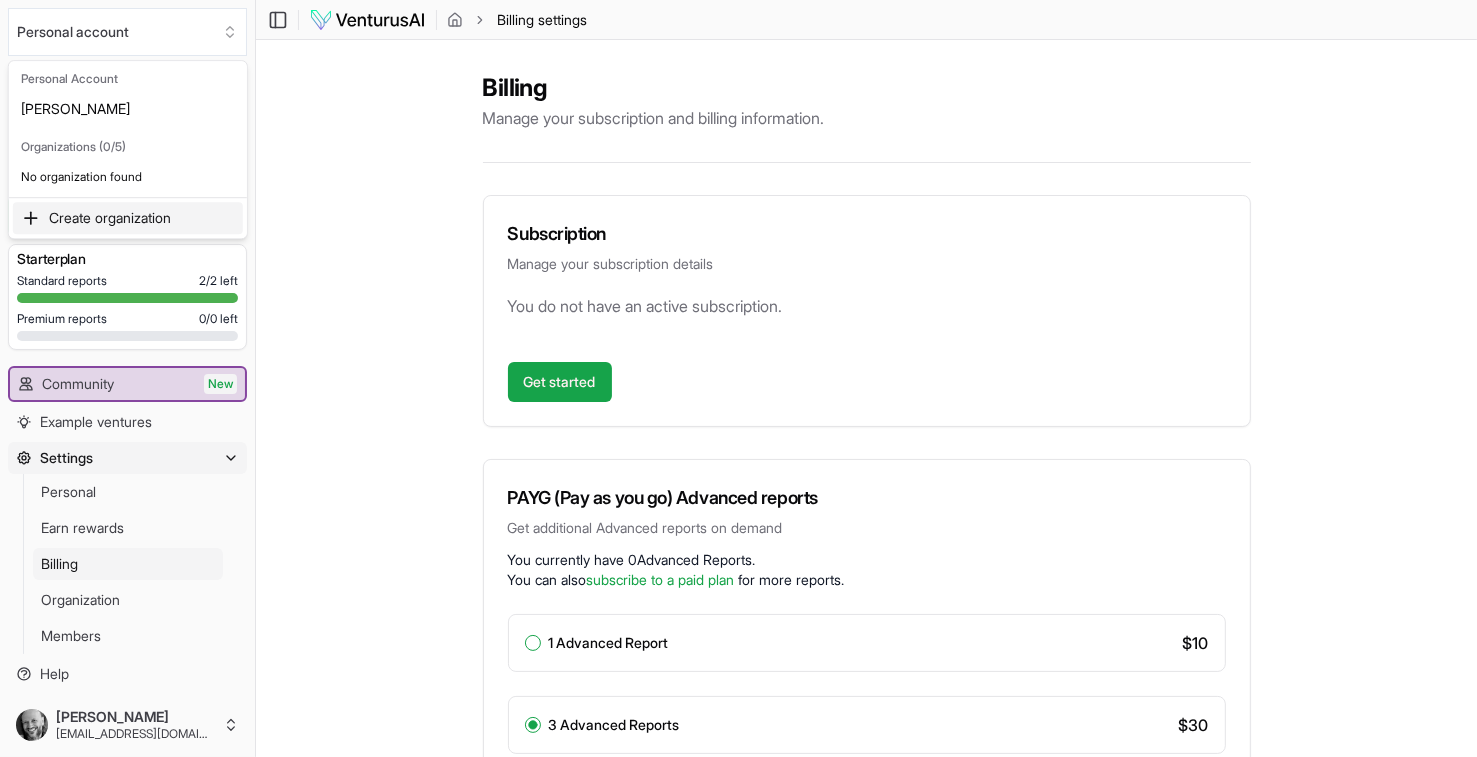 click on "Create organization" at bounding box center (128, 218) 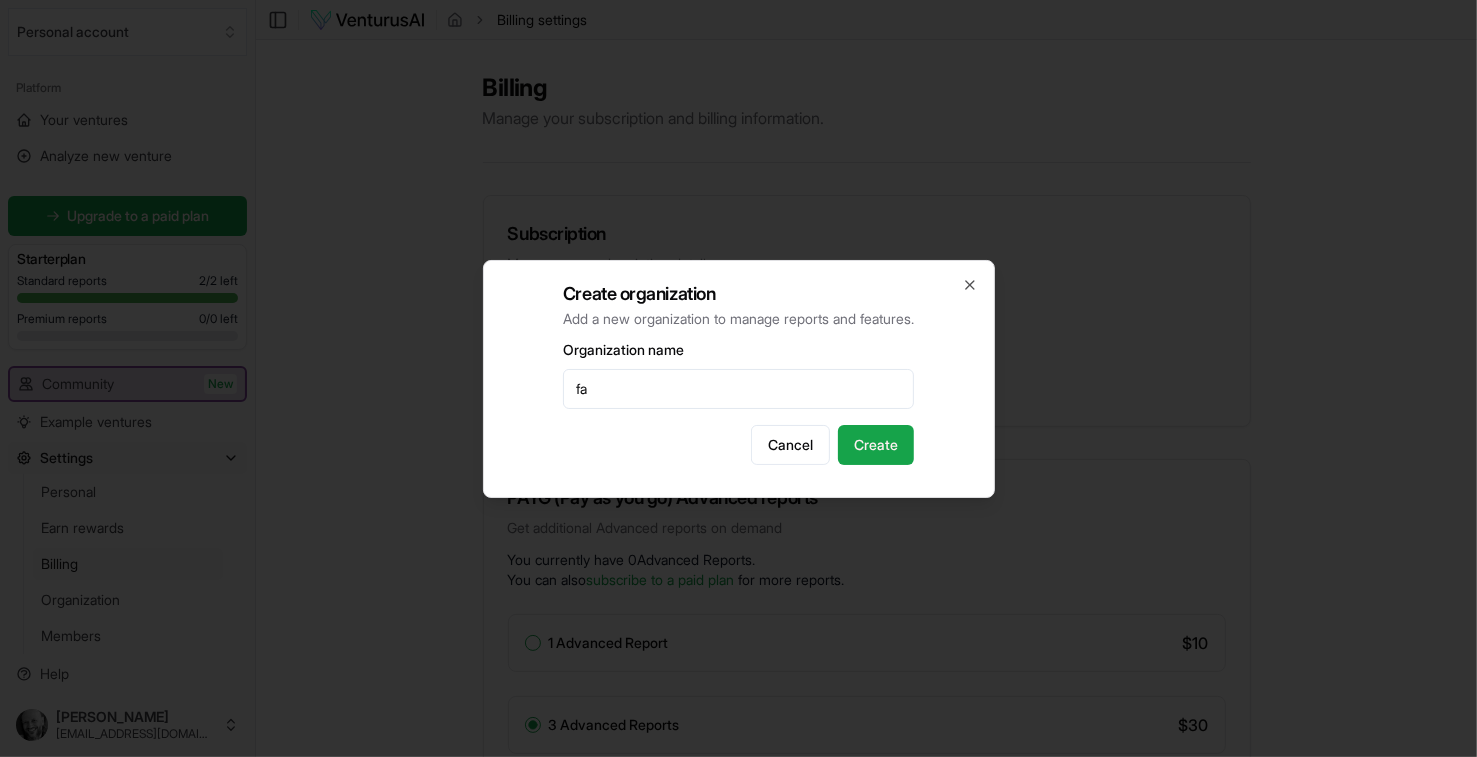 type on "f" 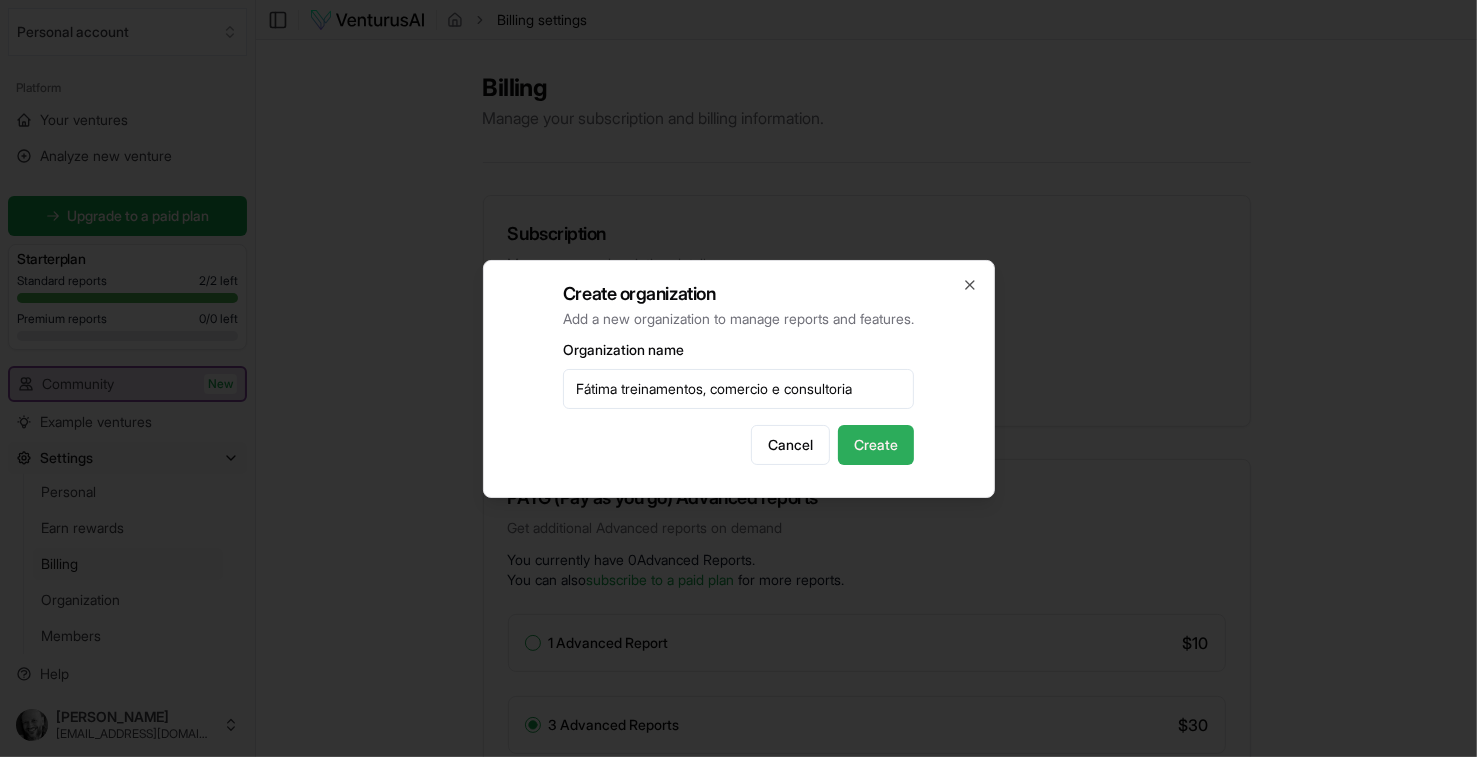type on "Fátima treinamentos, comercio e consultoria" 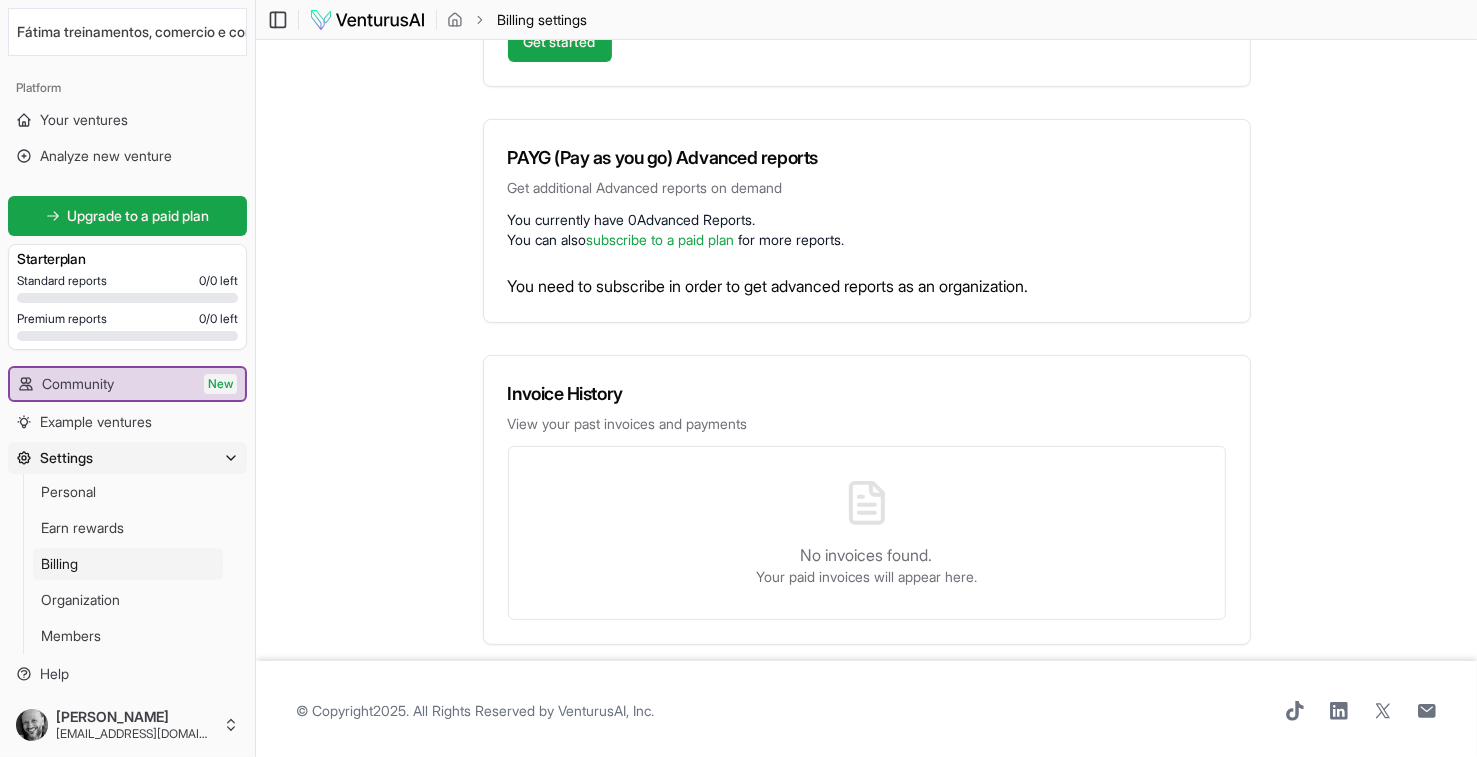 scroll, scrollTop: 341, scrollLeft: 0, axis: vertical 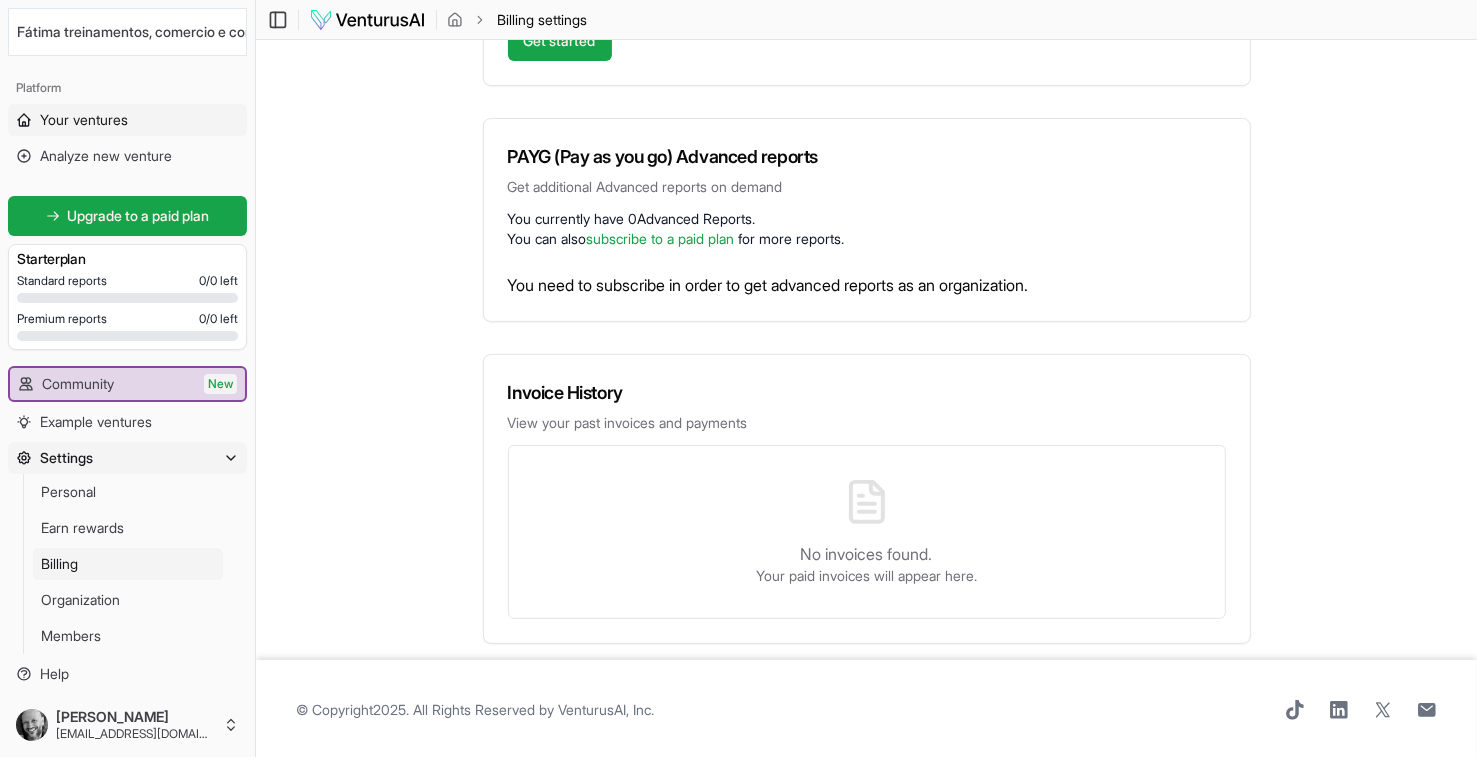 click on "Your ventures" at bounding box center [84, 120] 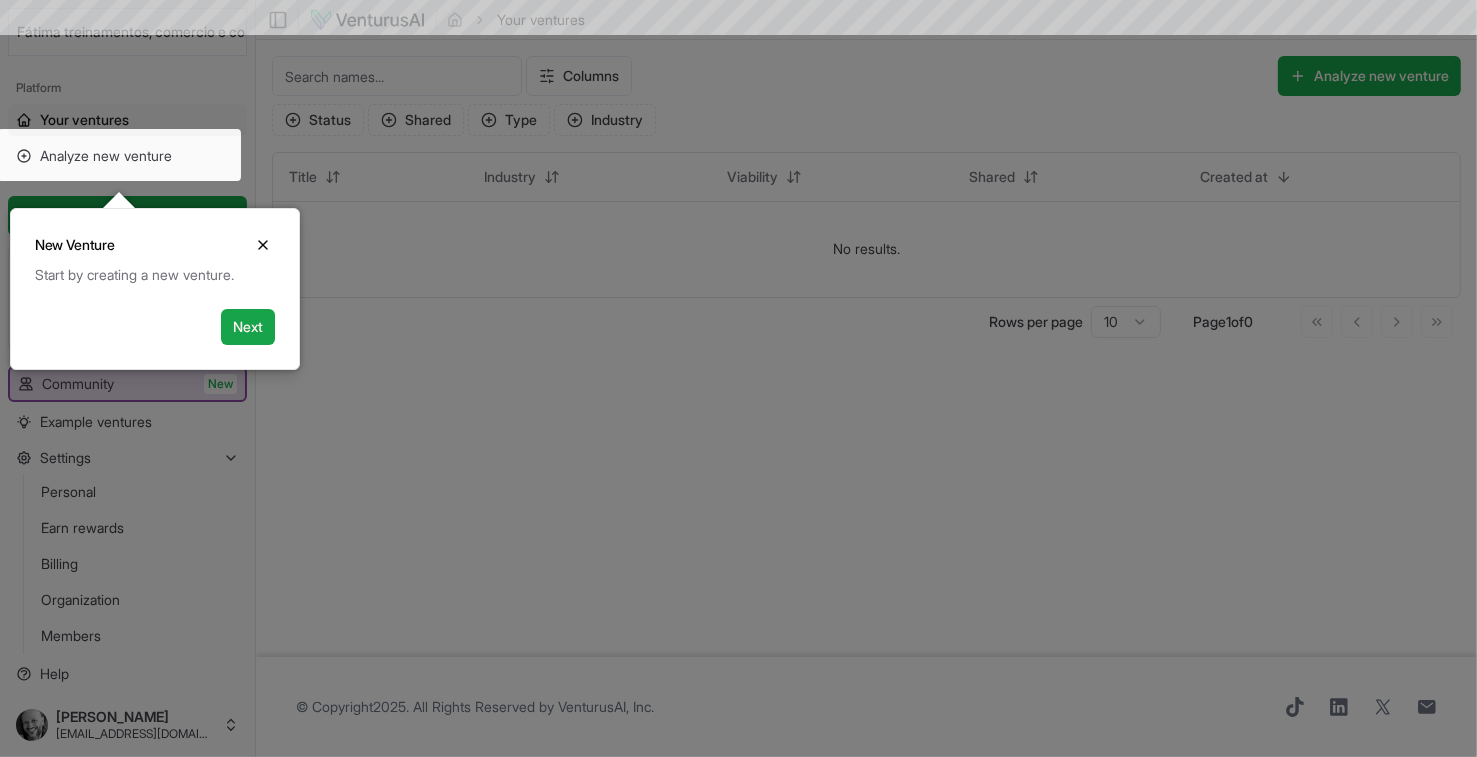scroll, scrollTop: 0, scrollLeft: 0, axis: both 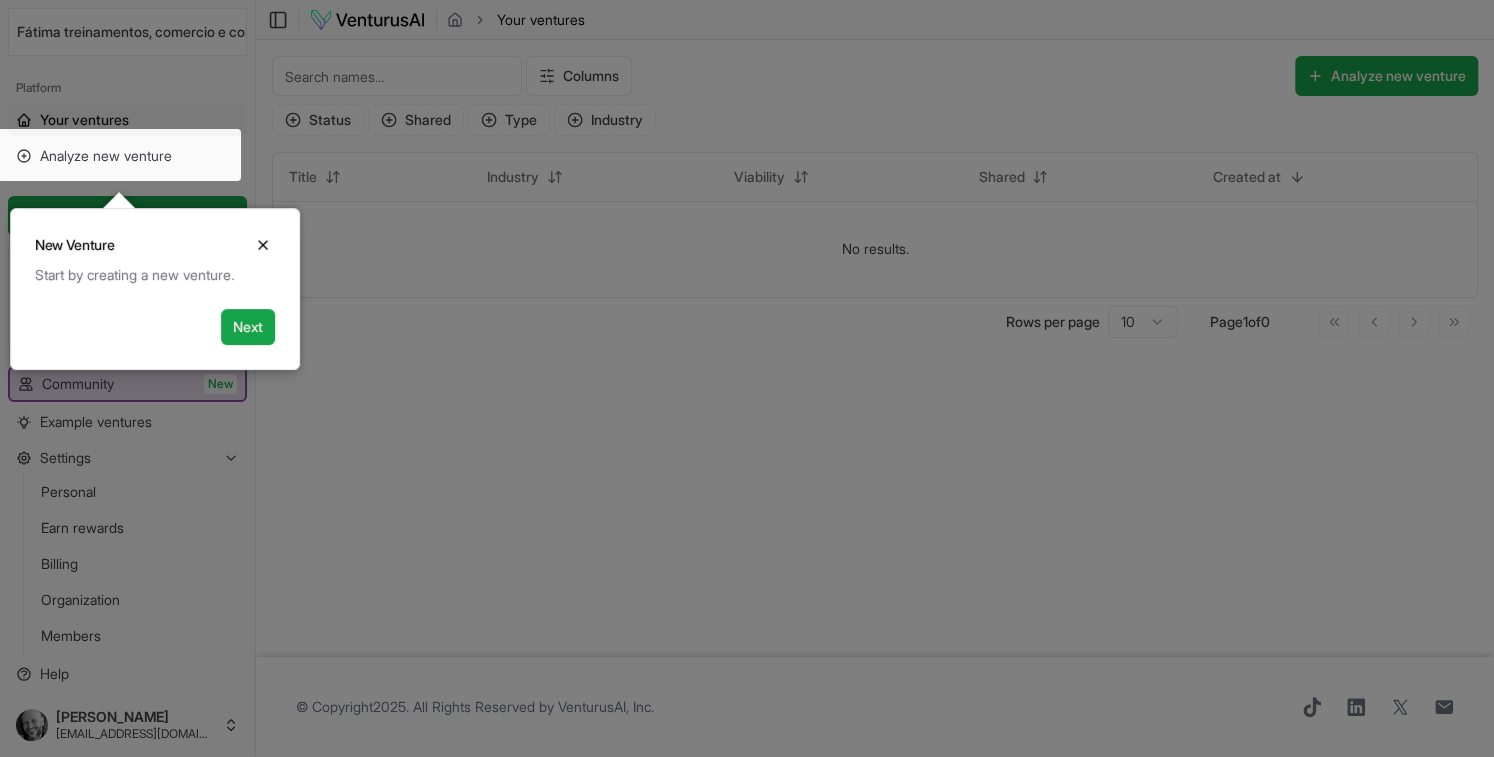 click at bounding box center (747, 378) 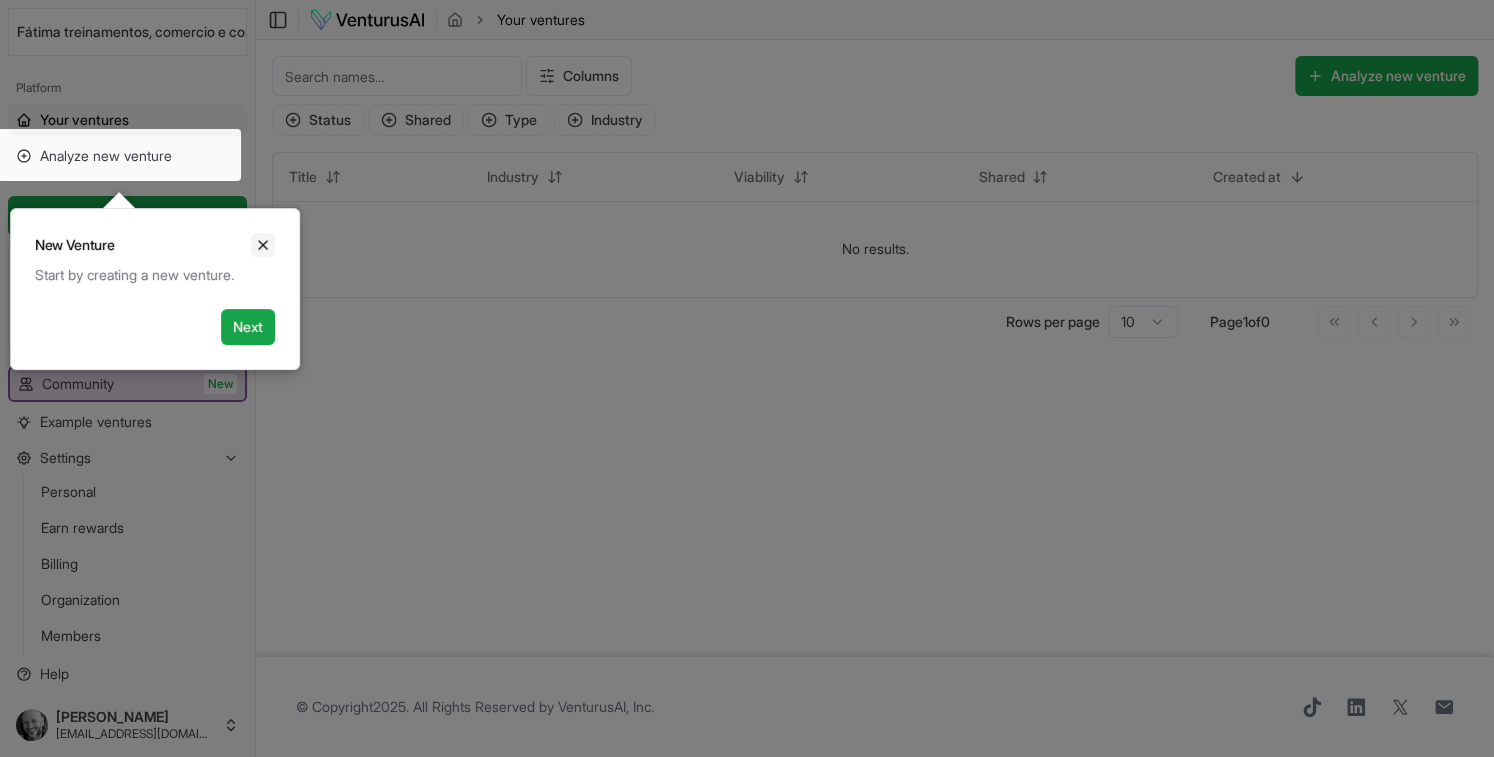 click 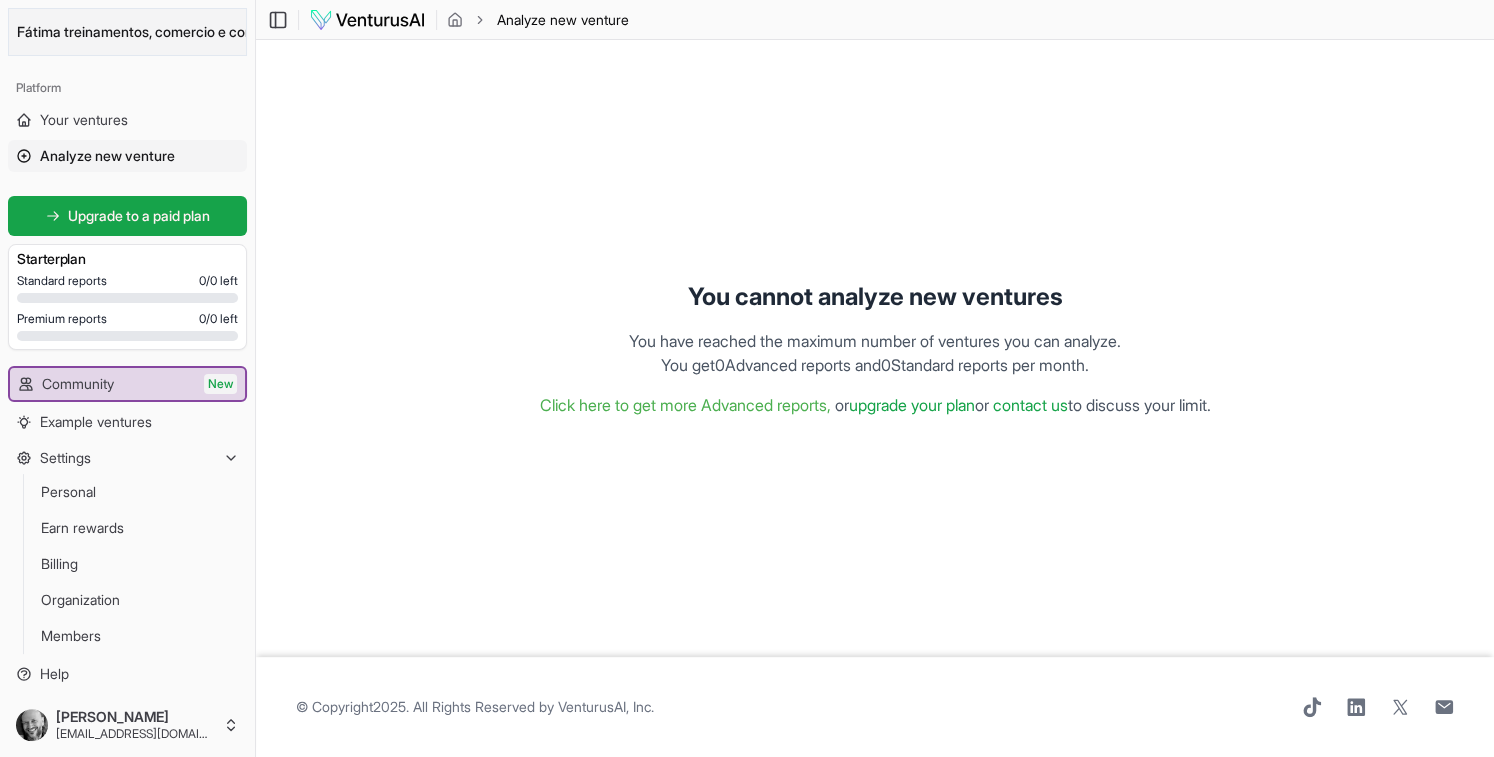 click on "Fátima treinamentos, comercio e consultoria" at bounding box center (127, 32) 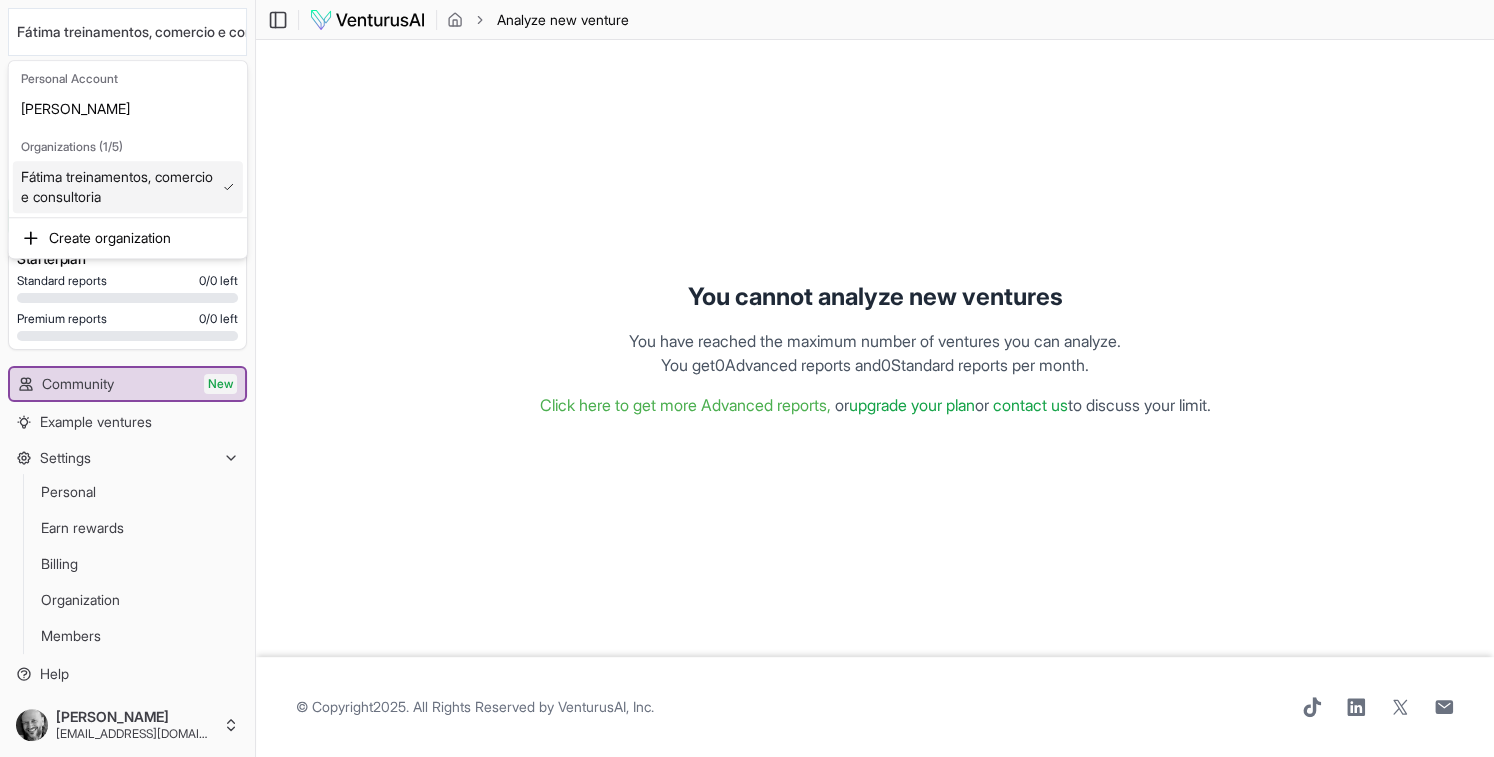 click on "Fátima treinamentos, comercio e consultoria" at bounding box center (128, 187) 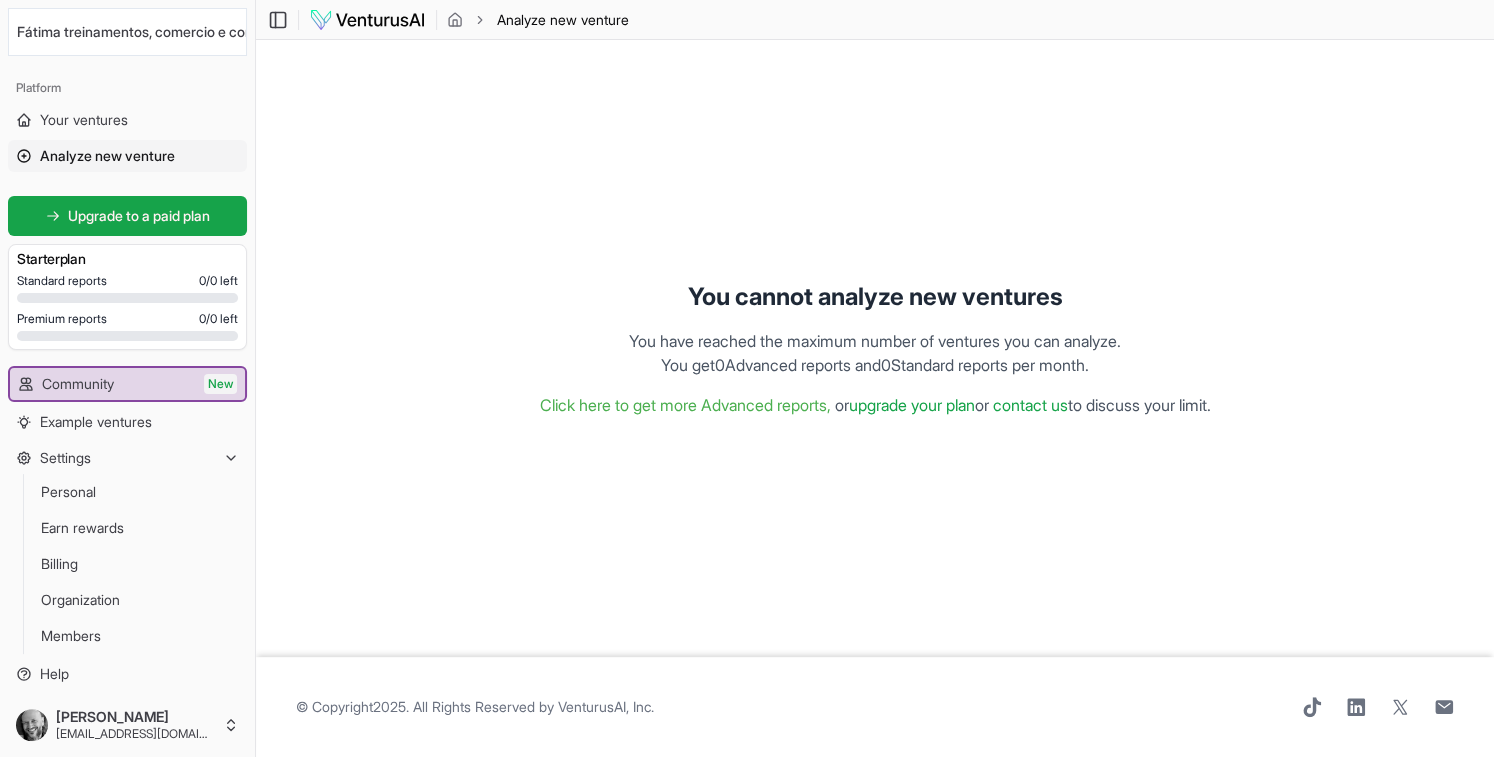 click on "You have reached the maximum number of ventures you can analyze.  Y ou get  0  Advanced   reports   and  0  Standard   reports   per month." at bounding box center [875, 353] 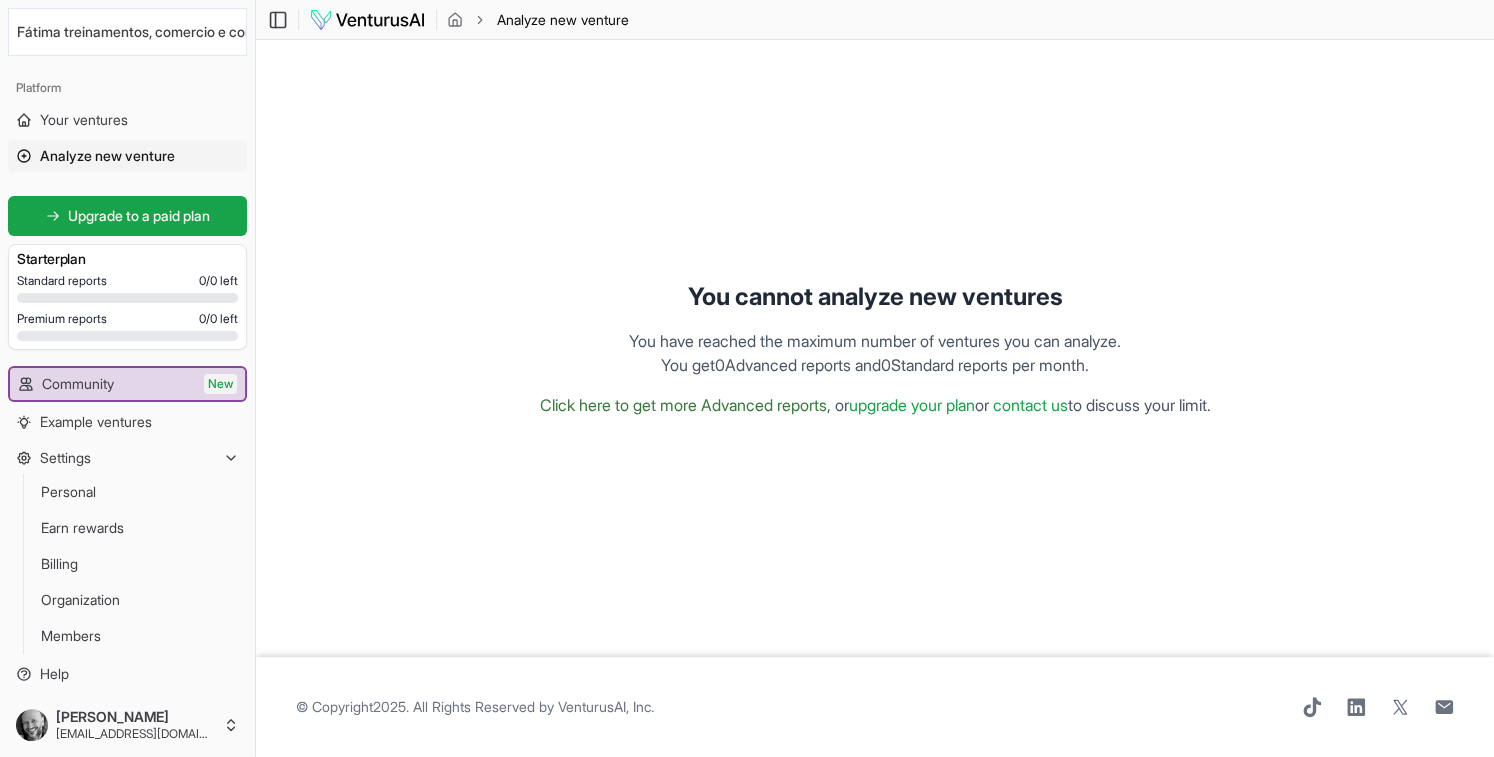 click on "Click here to get more Advanced reports," at bounding box center [685, 405] 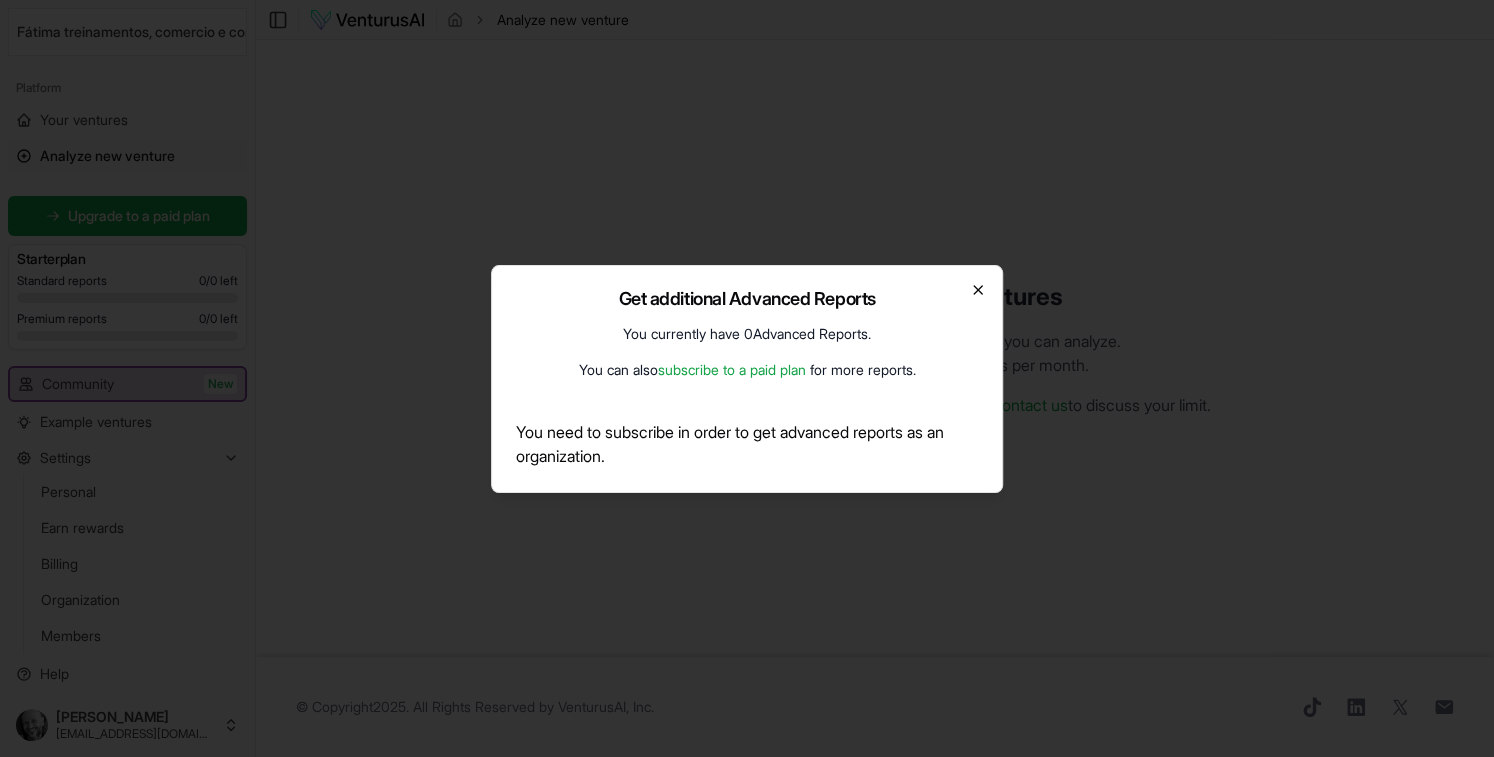 click 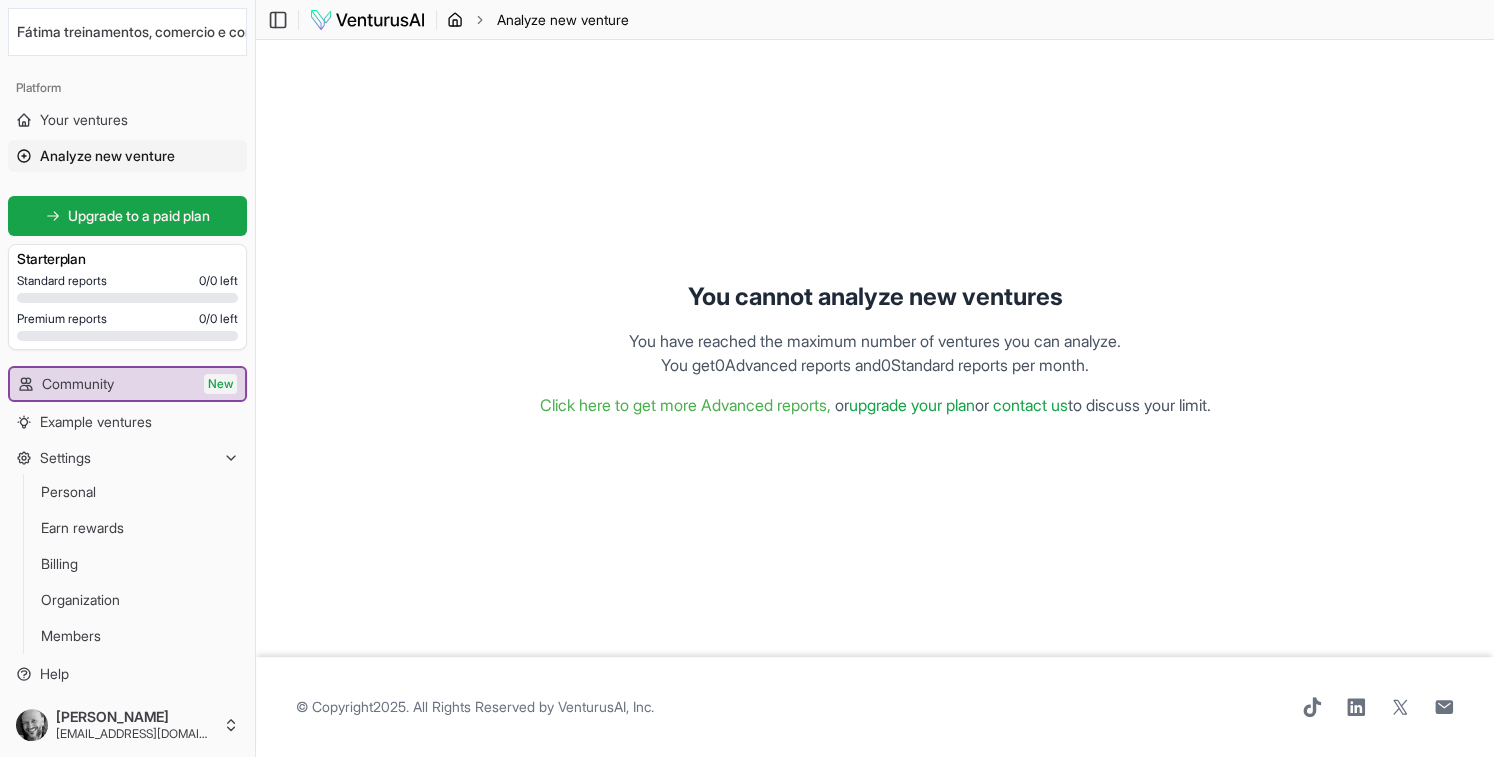 click 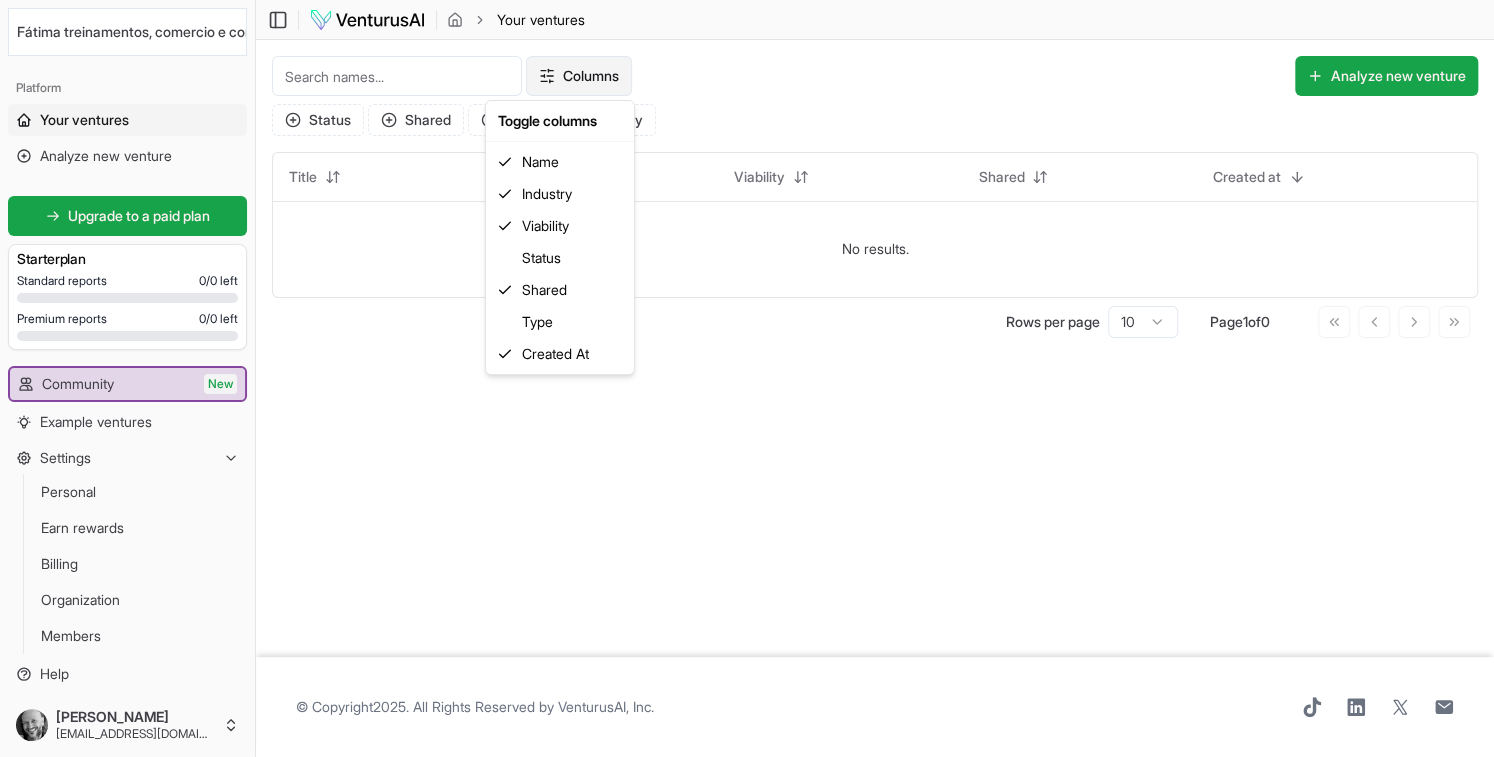 click on "We value your privacy We use cookies to enhance your browsing experience, serve personalized ads or content, and analyze our traffic. By clicking "Accept All", you consent to our use of cookies. Customize    Accept All Customize Consent Preferences   We use cookies to help you navigate efficiently and perform certain functions. You will find detailed information about all cookies under each consent category below. The cookies that are categorized as "Necessary" are stored on your browser as they are essential for enabling the basic functionalities of the site. ...  Show more Necessary Always Active Necessary cookies are required to enable the basic features of this site, such as providing secure log-in or adjusting your consent preferences. These cookies do not store any personally identifiable data. Cookie cookieyes-consent Duration 1 year Description Cookie __cf_bm Duration 1 hour Description This cookie, set by Cloudflare, is used to support Cloudflare Bot Management.  Cookie _cfuvid Duration session lidc" at bounding box center (747, 378) 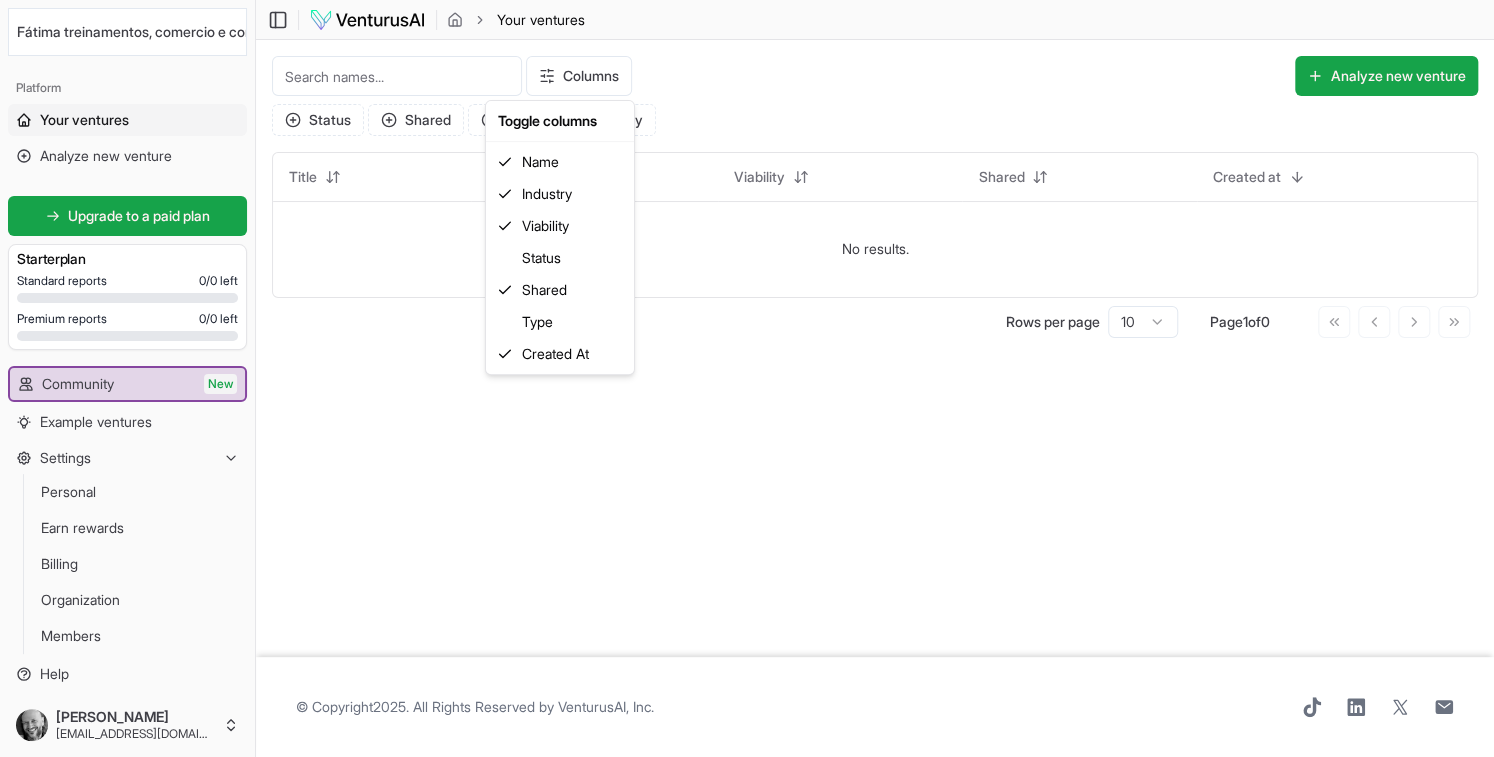 click on "We value your privacy We use cookies to enhance your browsing experience, serve personalized ads or content, and analyze our traffic. By clicking "Accept All", you consent to our use of cookies. Customize    Accept All Customize Consent Preferences   We use cookies to help you navigate efficiently and perform certain functions. You will find detailed information about all cookies under each consent category below. The cookies that are categorized as "Necessary" are stored on your browser as they are essential for enabling the basic functionalities of the site. ...  Show more Necessary Always Active Necessary cookies are required to enable the basic features of this site, such as providing secure log-in or adjusting your consent preferences. These cookies do not store any personally identifiable data. Cookie cookieyes-consent Duration 1 year Description Cookie __cf_bm Duration 1 hour Description This cookie, set by Cloudflare, is used to support Cloudflare Bot Management.  Cookie _cfuvid Duration session lidc" at bounding box center [747, 378] 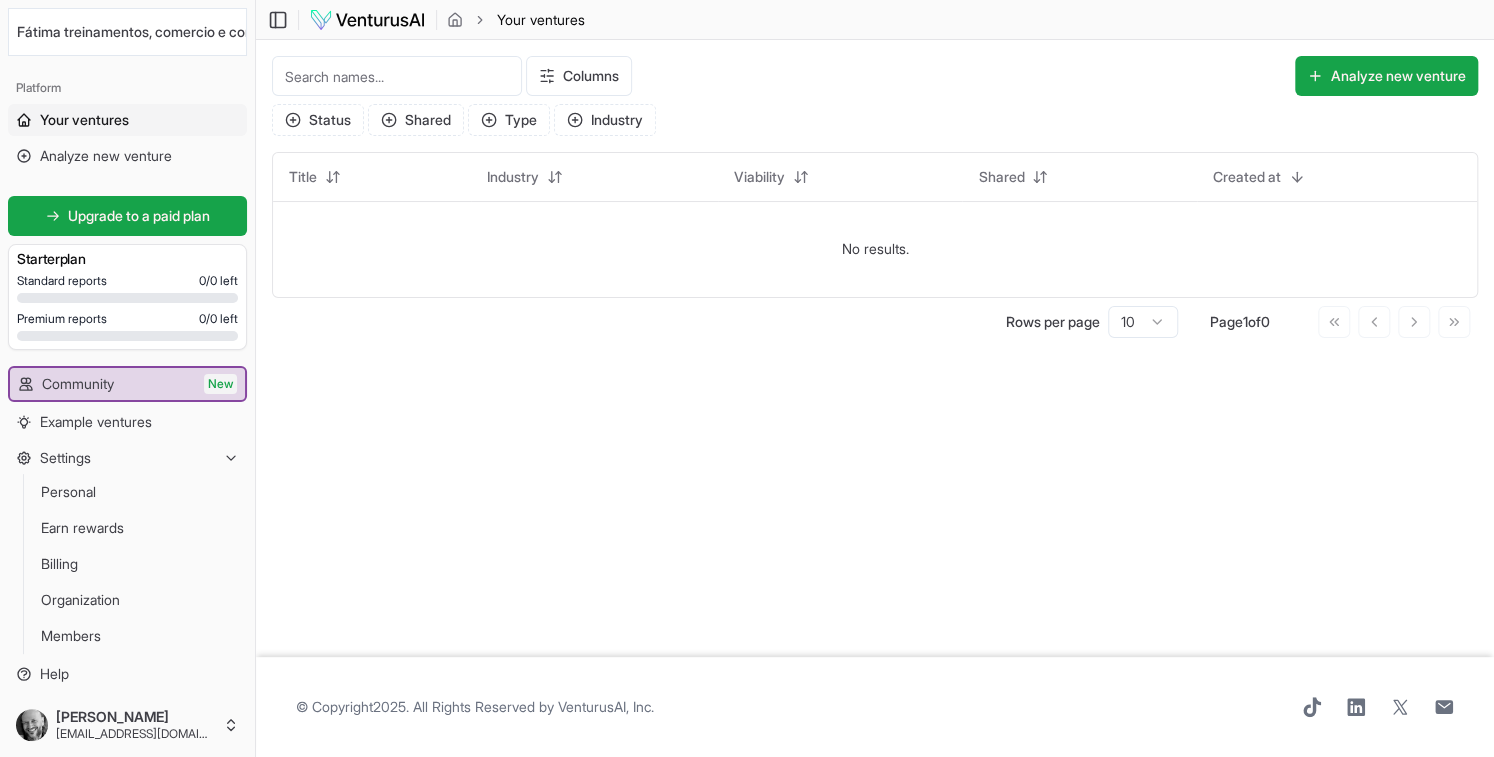 click at bounding box center (367, 20) 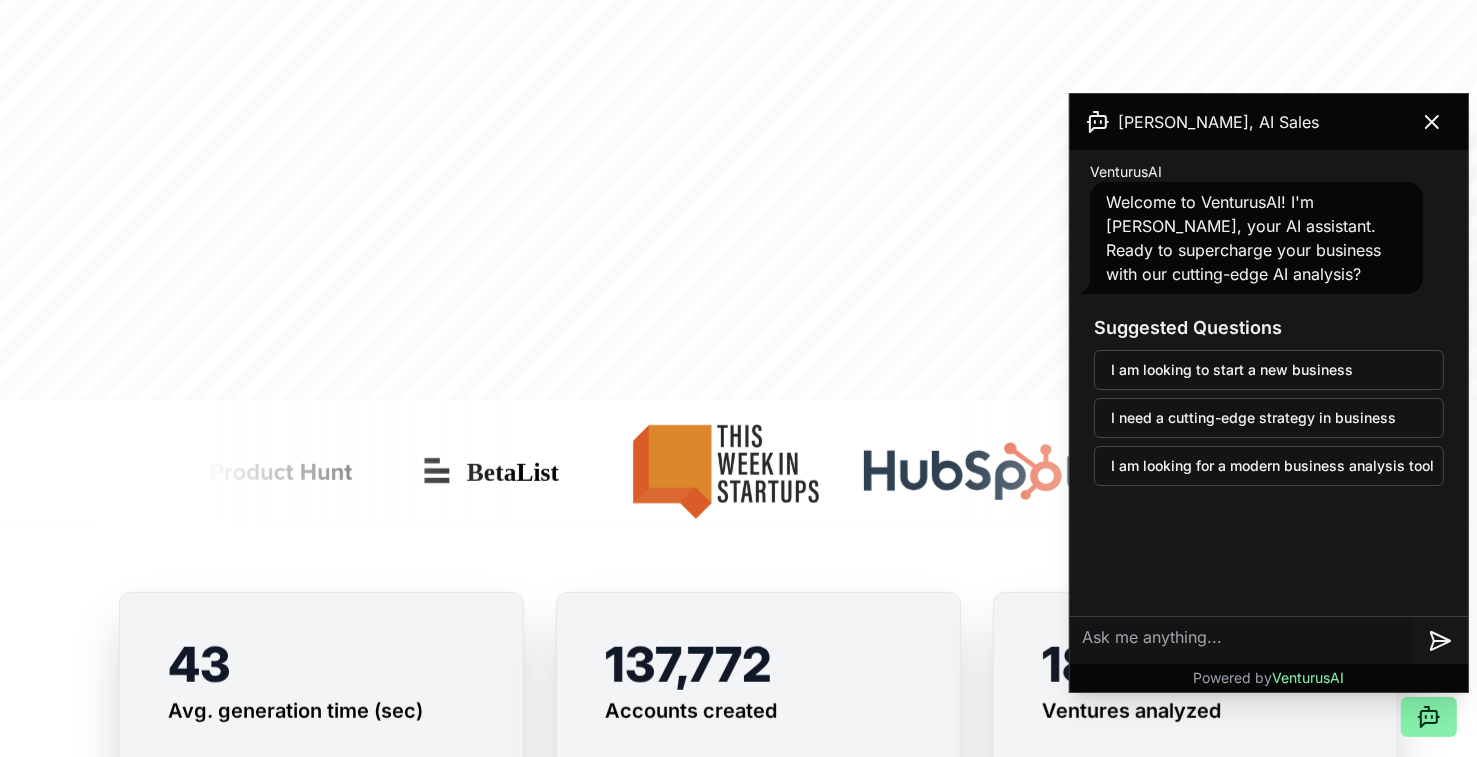 scroll, scrollTop: 1111, scrollLeft: 0, axis: vertical 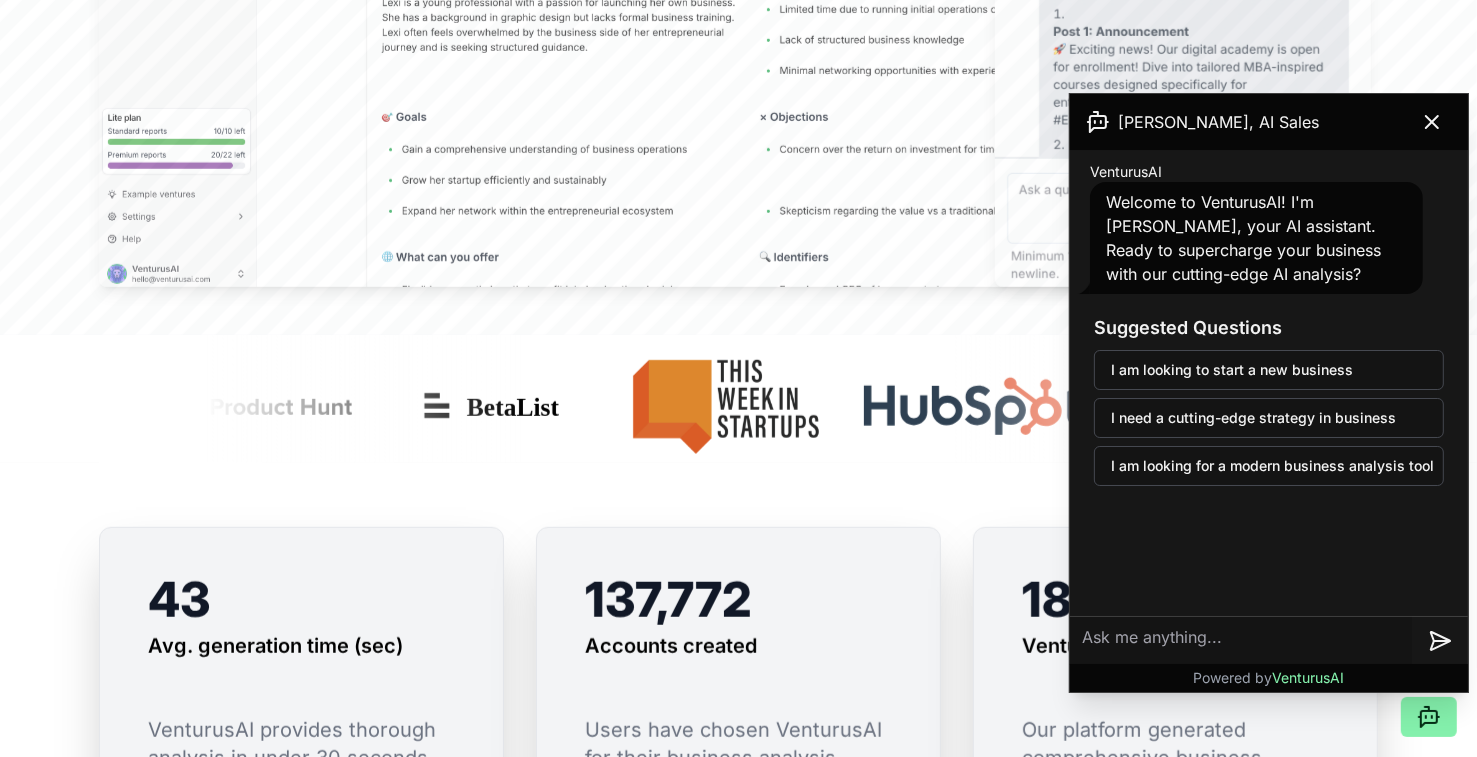 click at bounding box center (1241, 641) 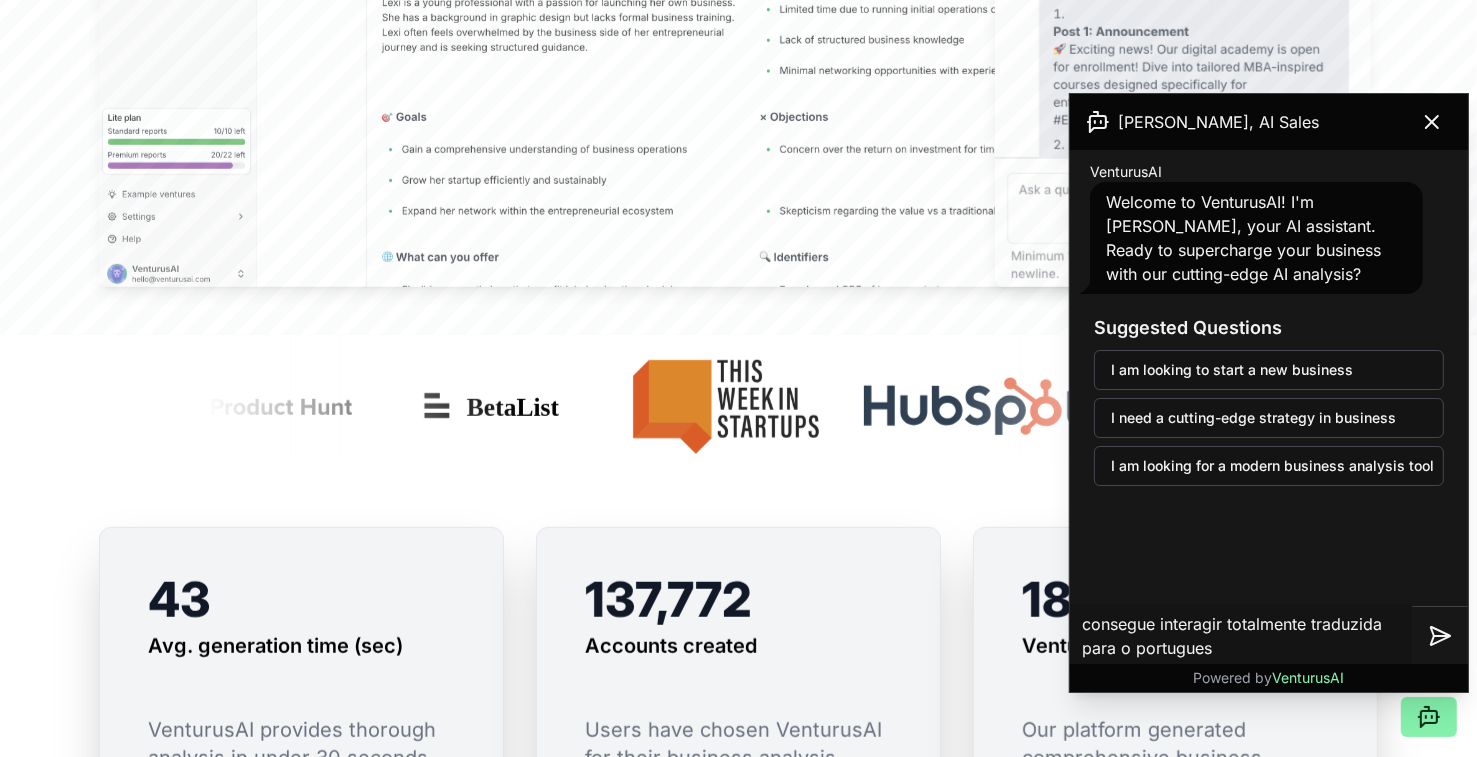 type on "consegue interagir totalmente traduzida para o portuguesw" 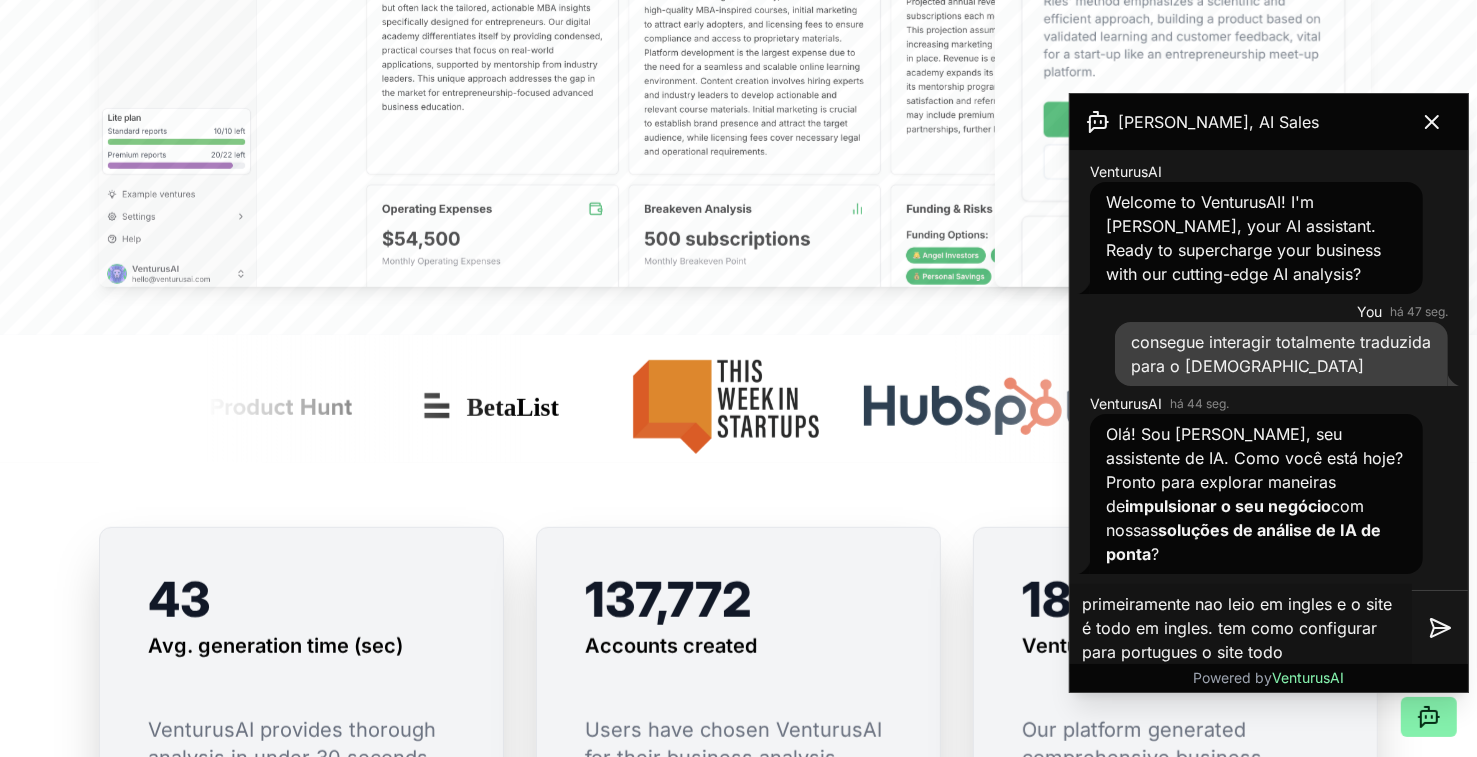 type on "primeiramente nao leio em ingles e o site é todo em ingles. tem como configurar para portugues o site todow" 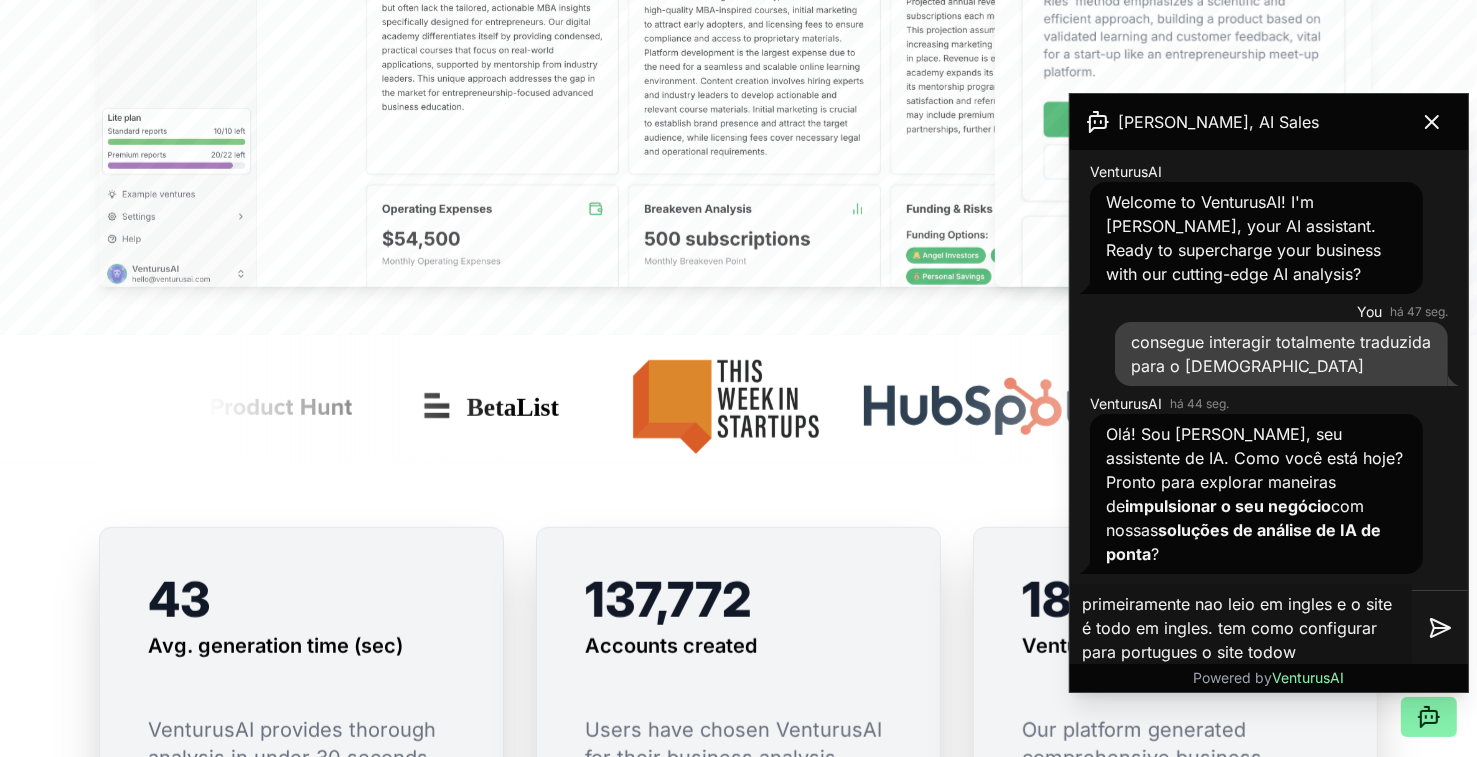type 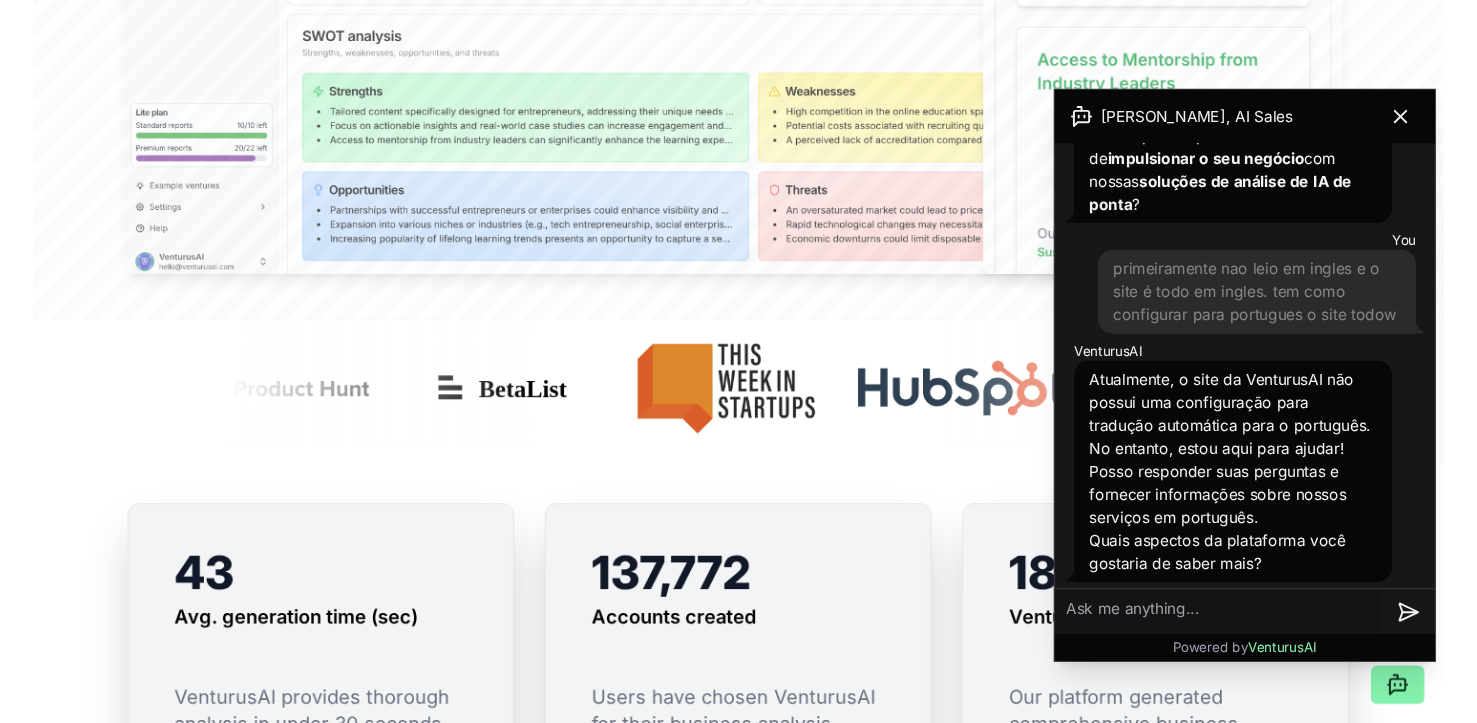 scroll, scrollTop: 344, scrollLeft: 0, axis: vertical 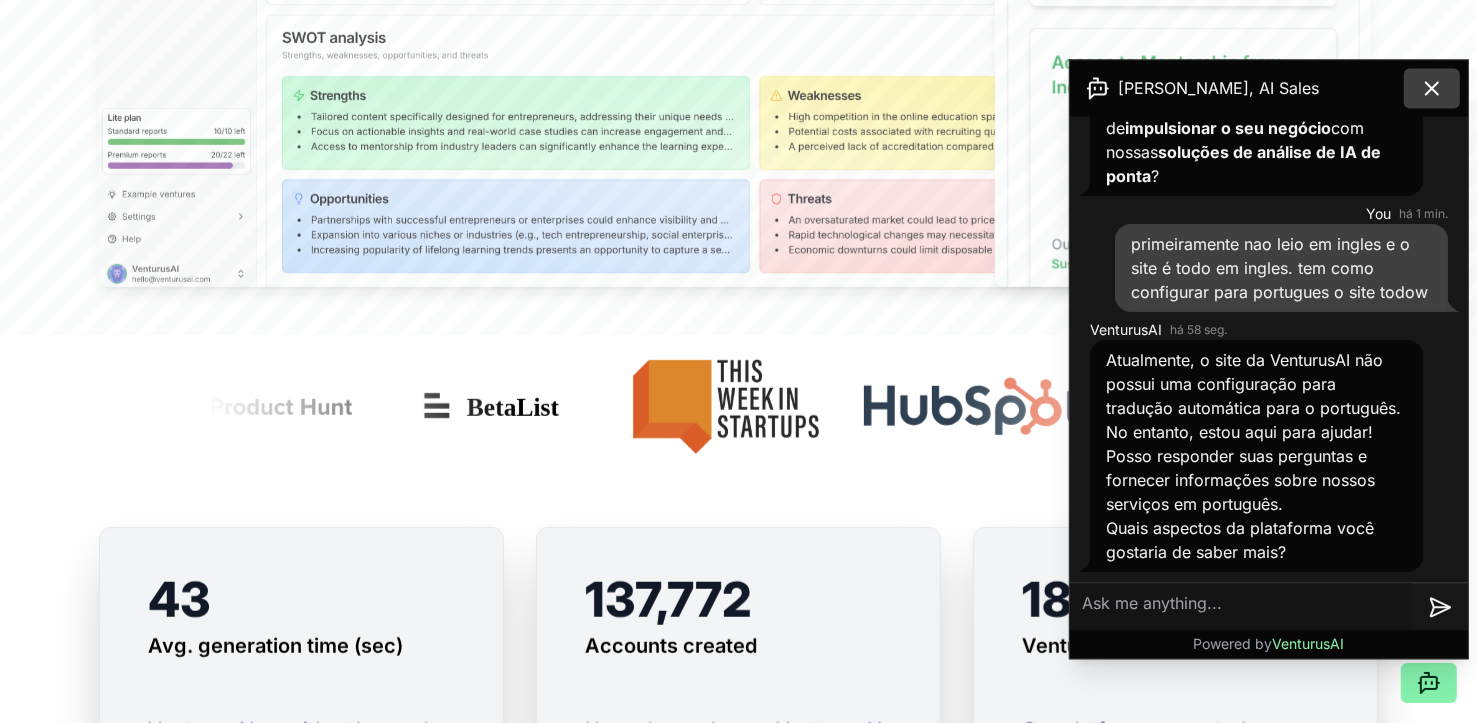 click 